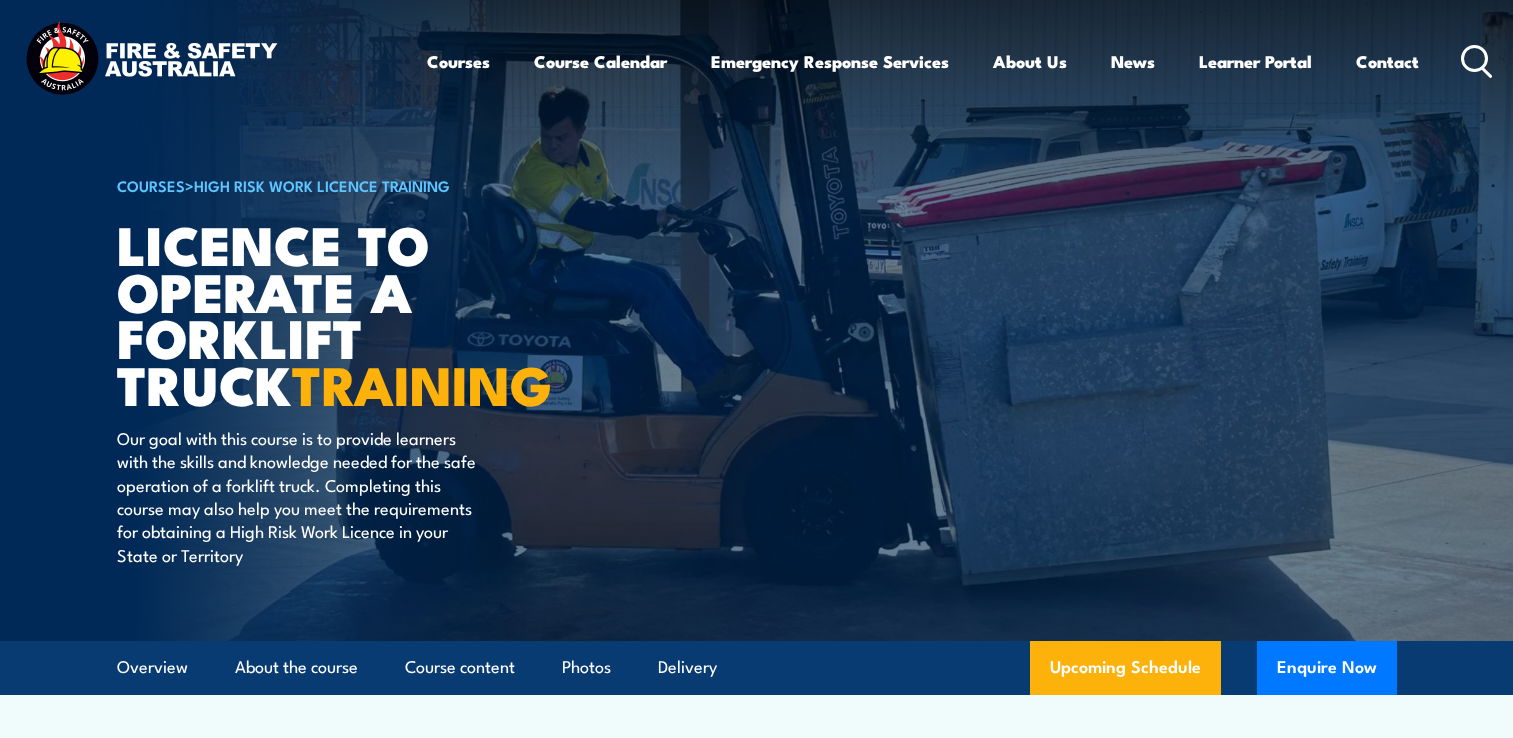 scroll, scrollTop: 0, scrollLeft: 0, axis: both 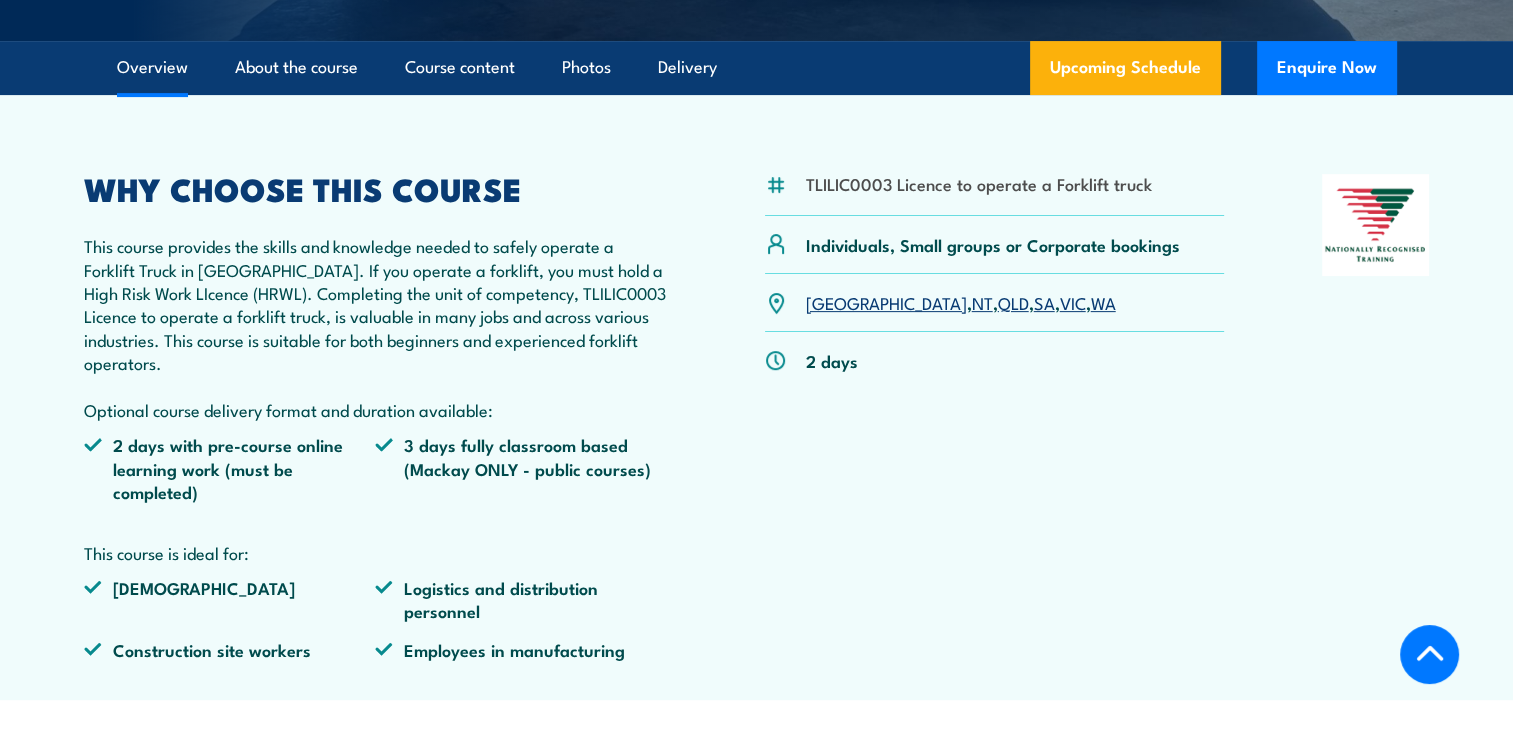 click on "SA" at bounding box center (1044, 302) 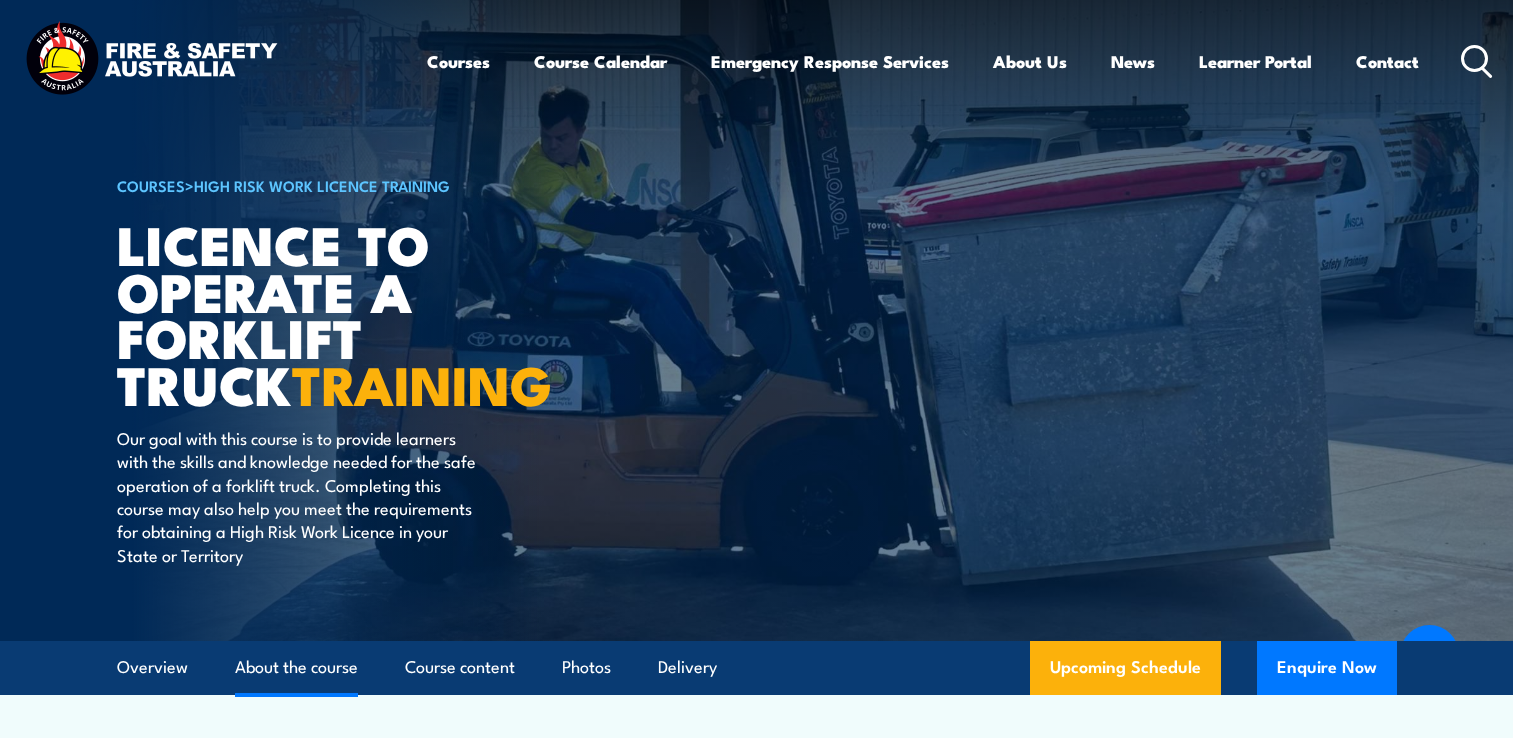 scroll, scrollTop: 2336, scrollLeft: 0, axis: vertical 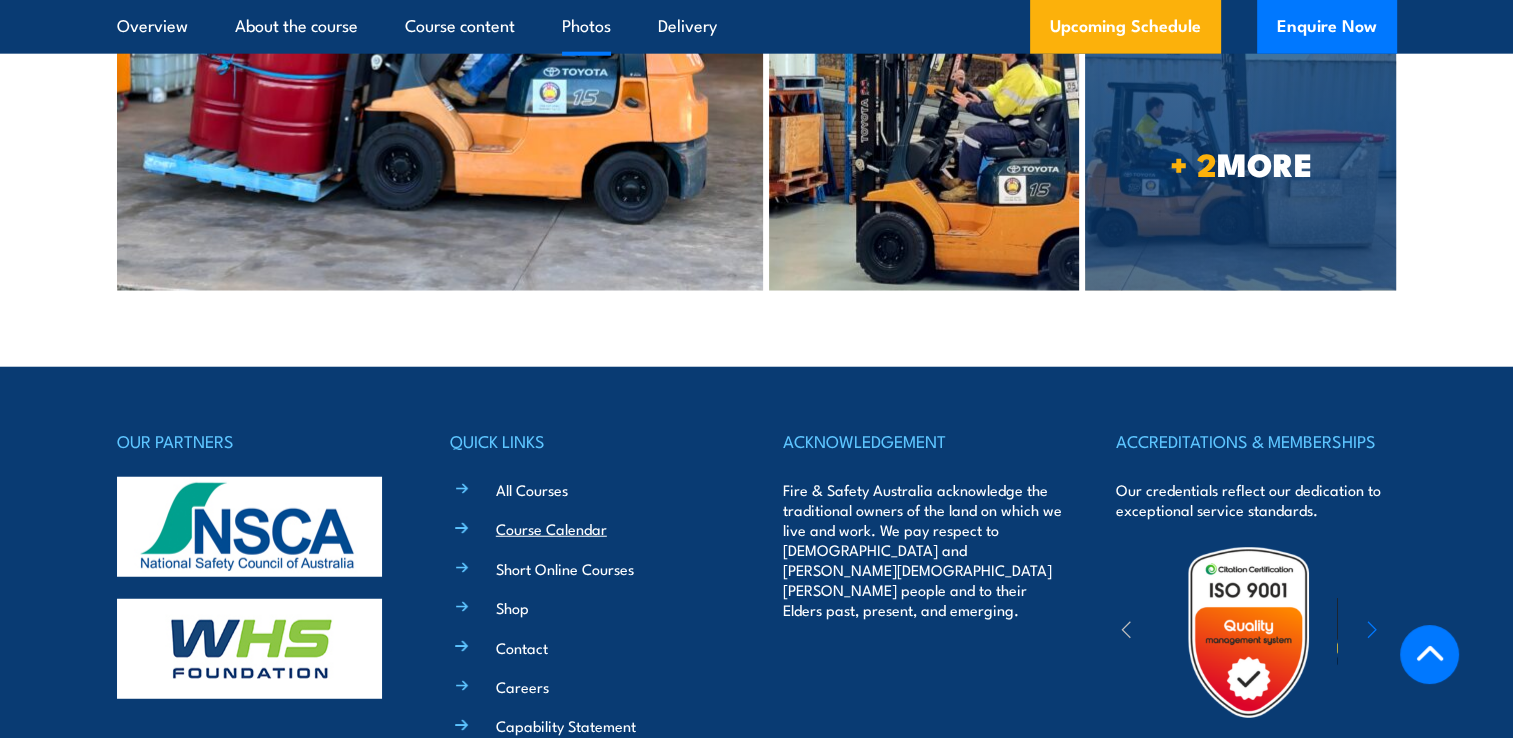 click on "Course Calendar" at bounding box center [551, 528] 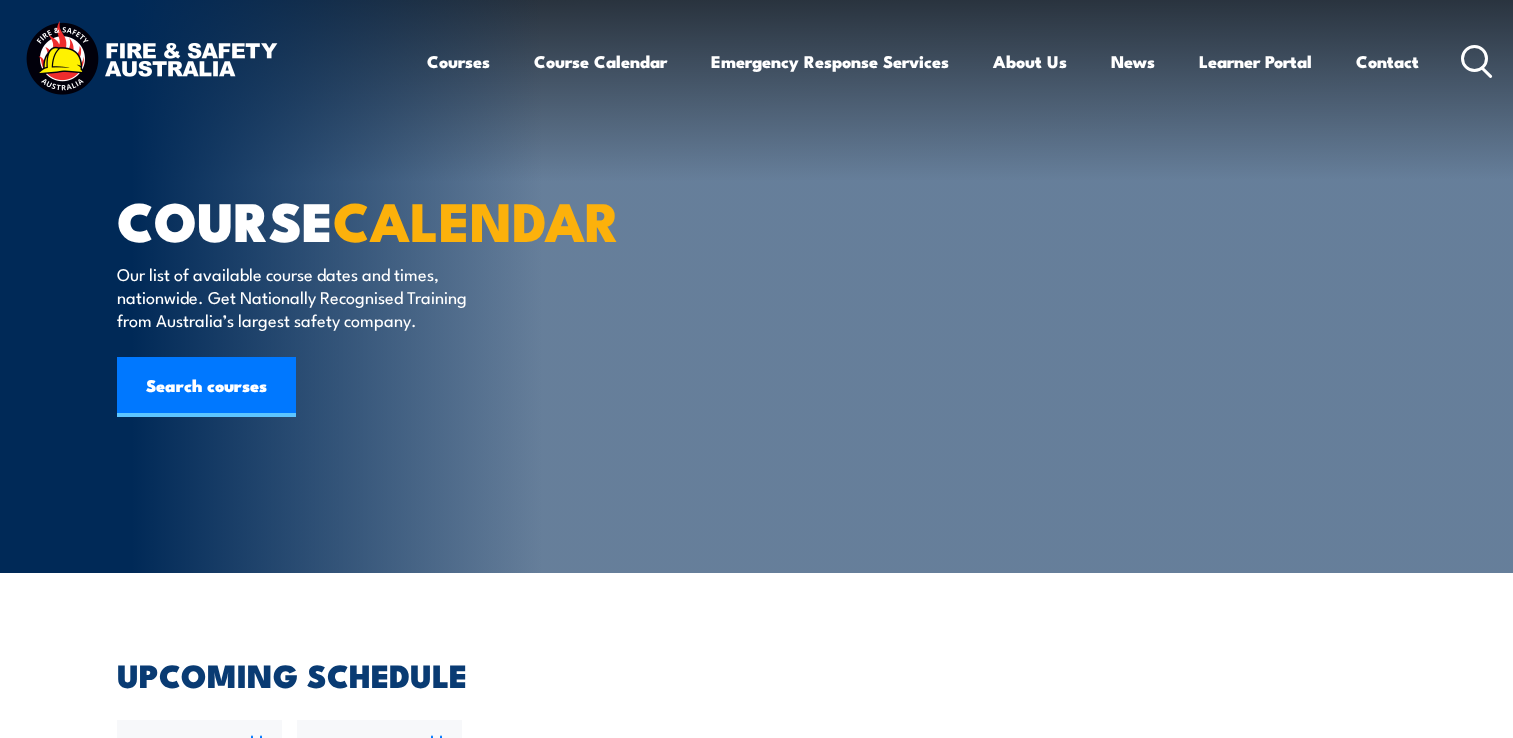 scroll, scrollTop: 0, scrollLeft: 0, axis: both 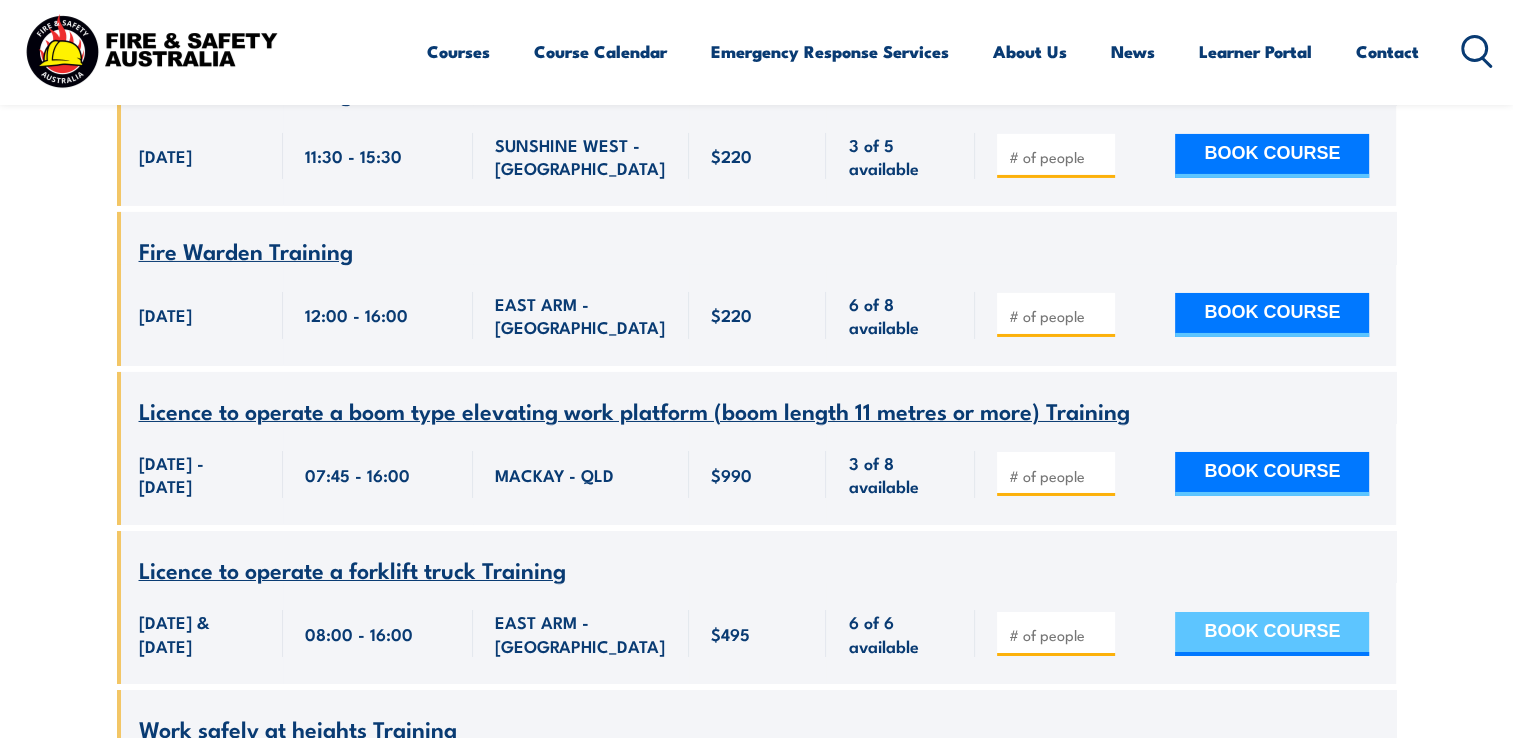 click on "BOOK COURSE" at bounding box center (1272, 634) 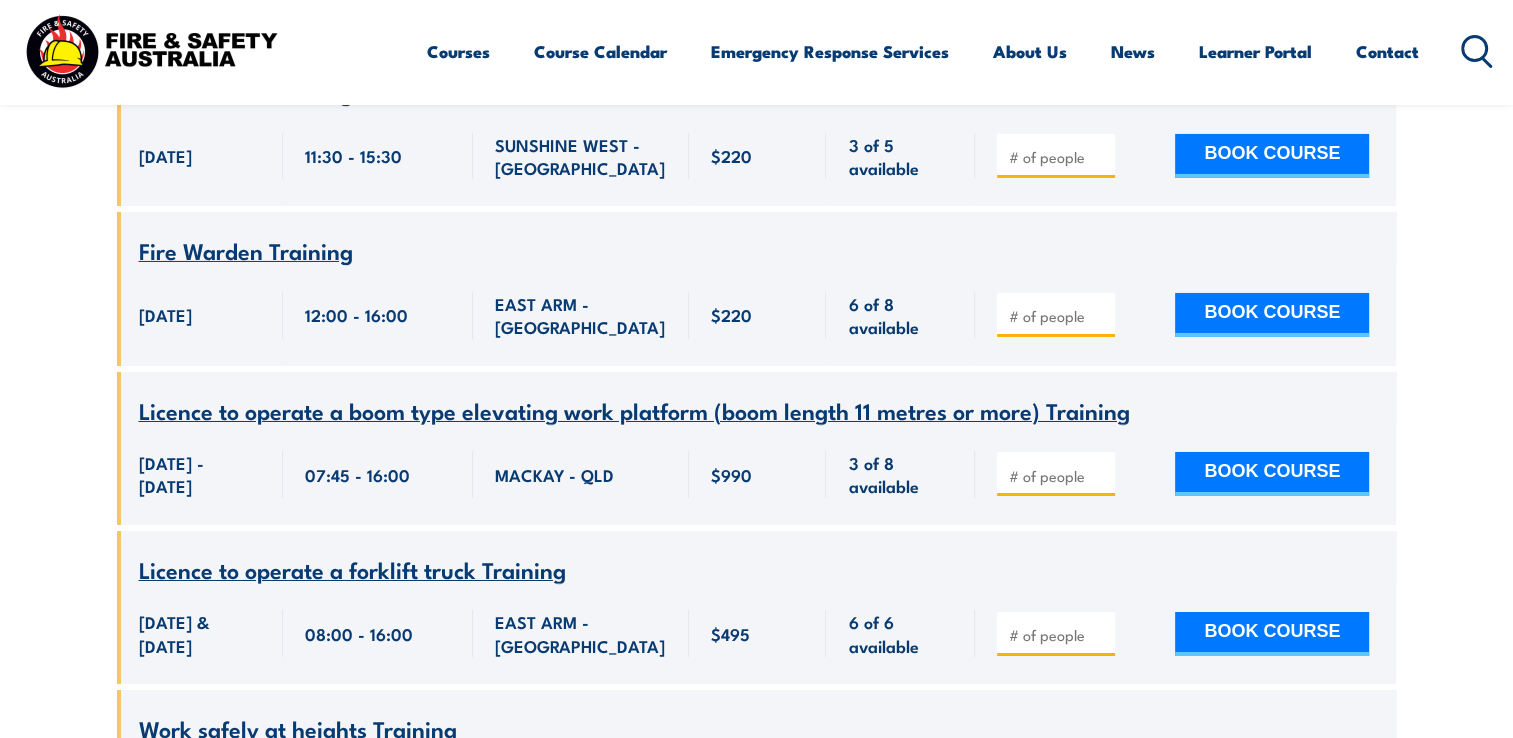 click at bounding box center [1058, 635] 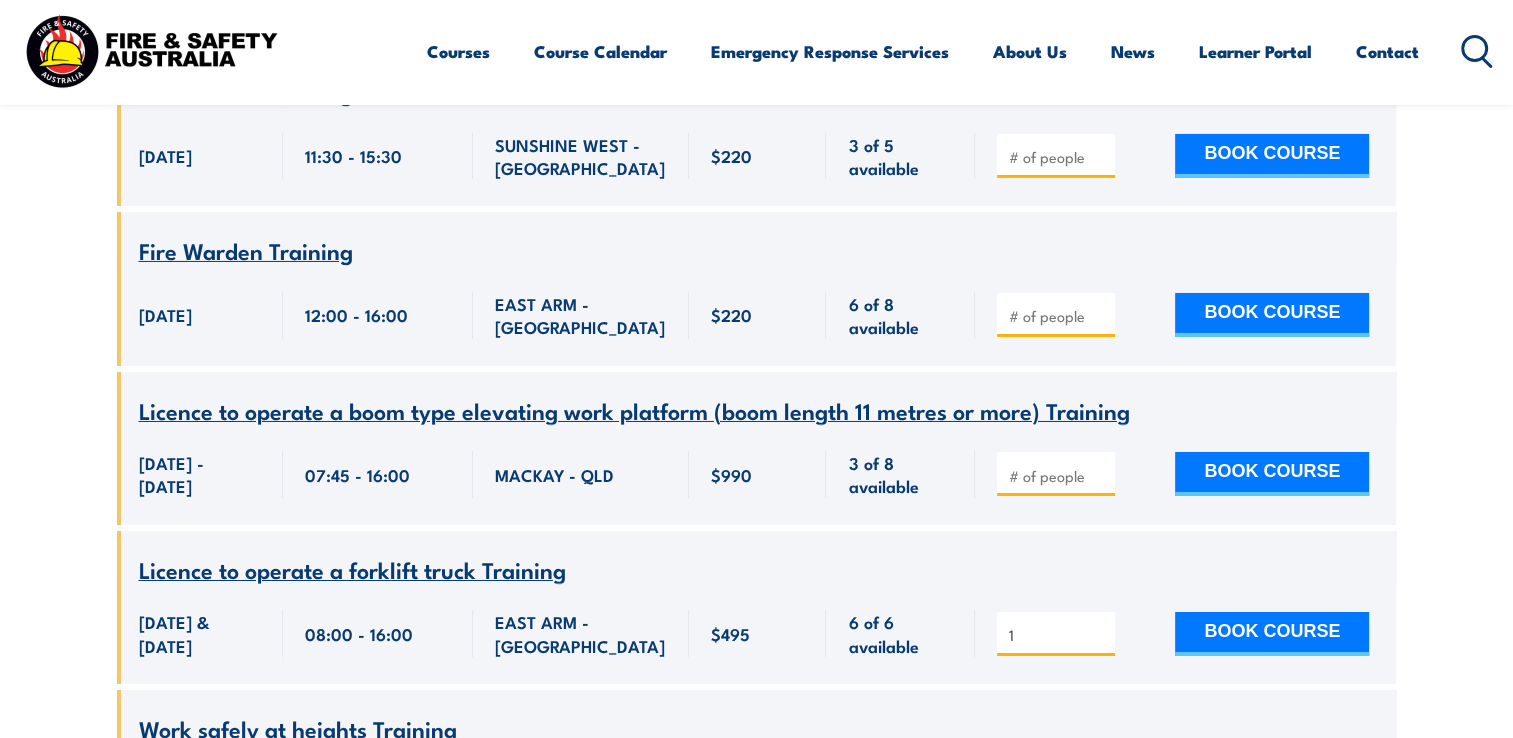 type on "1" 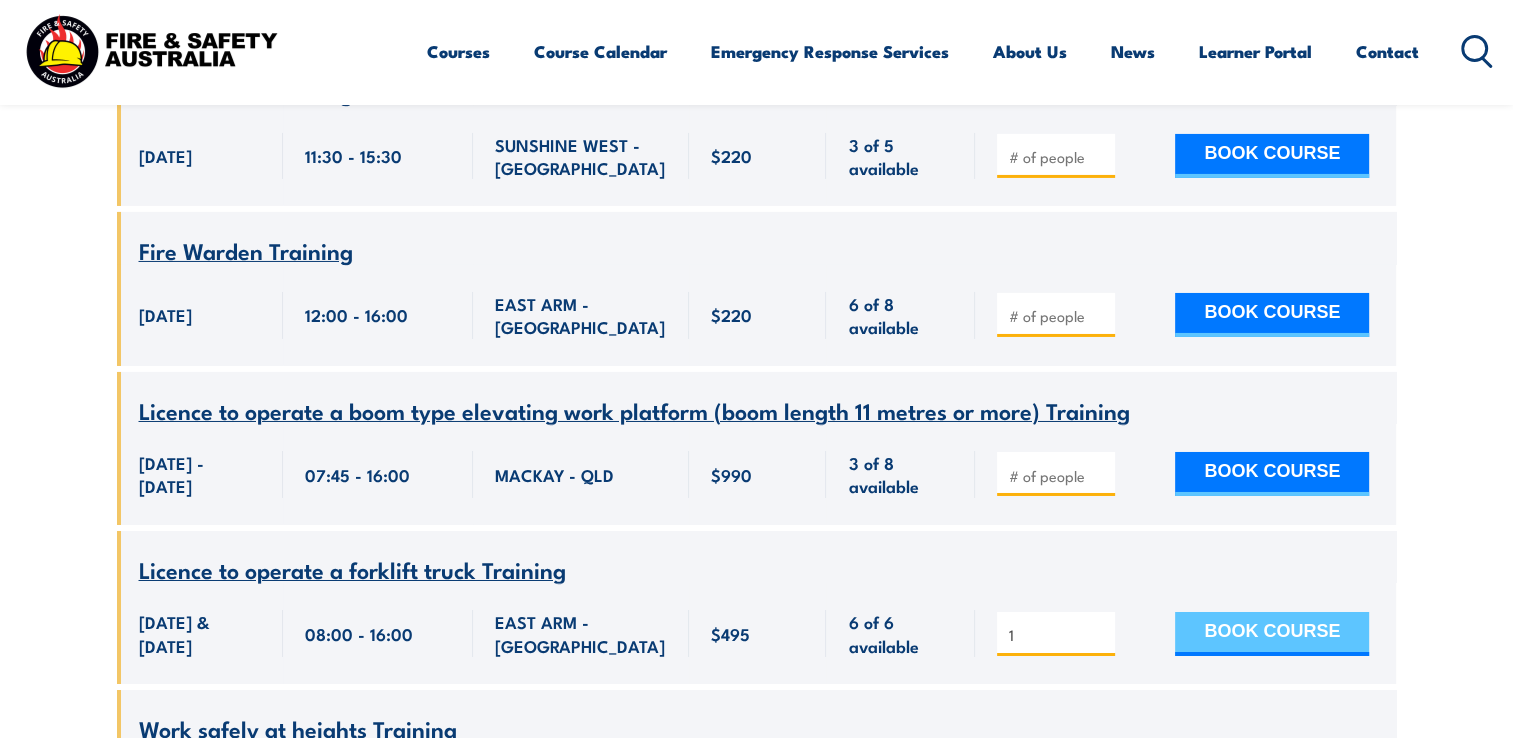 click on "BOOK COURSE" at bounding box center [1272, 634] 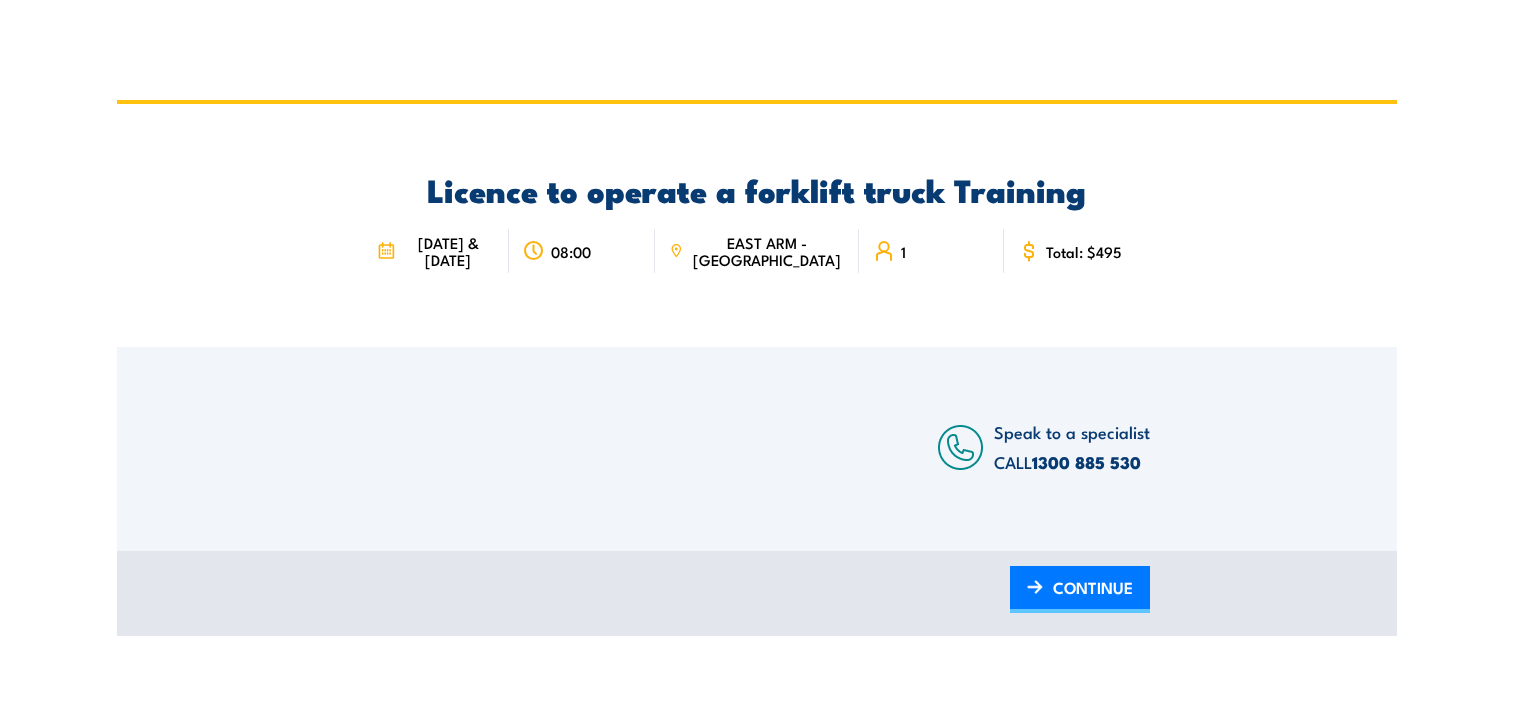 scroll, scrollTop: 0, scrollLeft: 0, axis: both 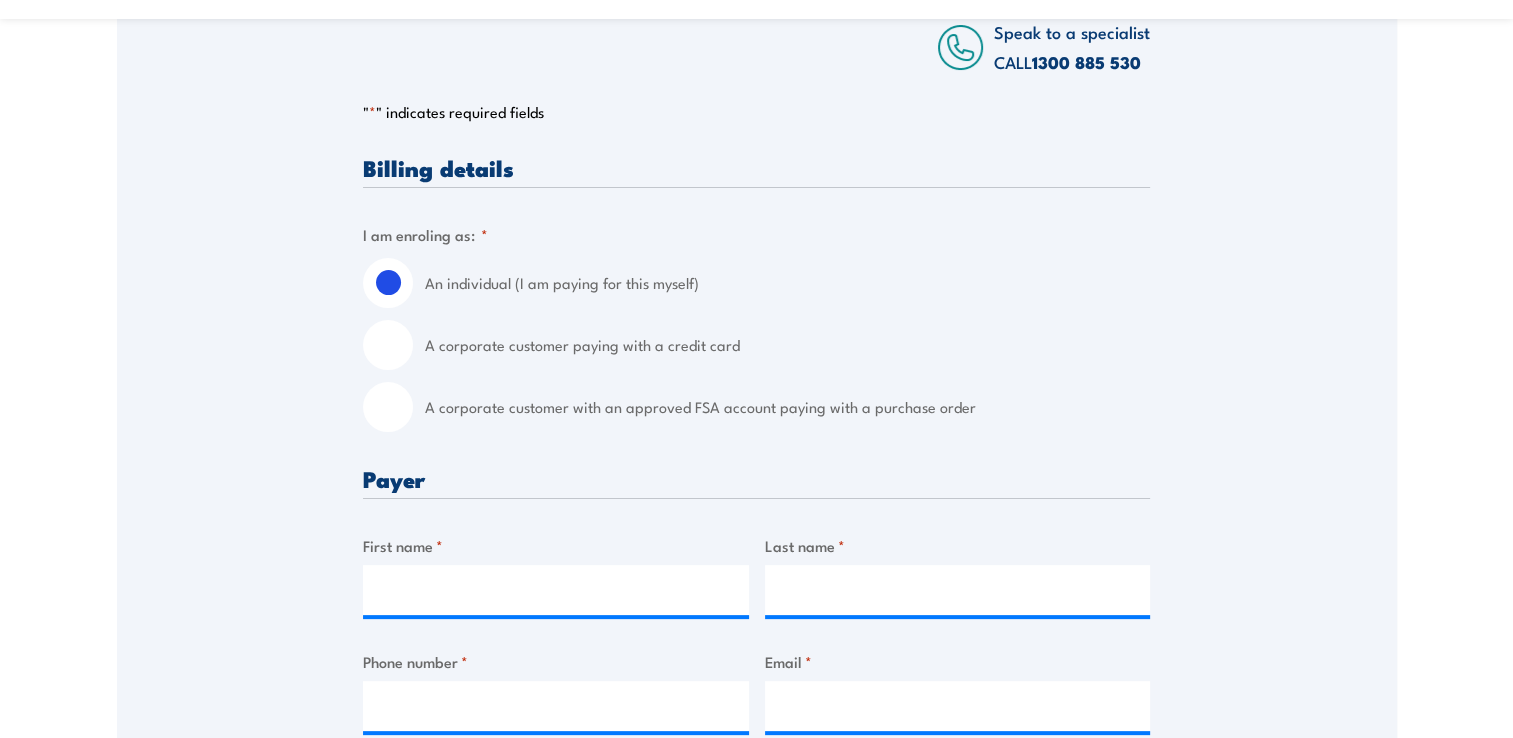 click on "A corporate customer paying with a credit card" at bounding box center [388, 345] 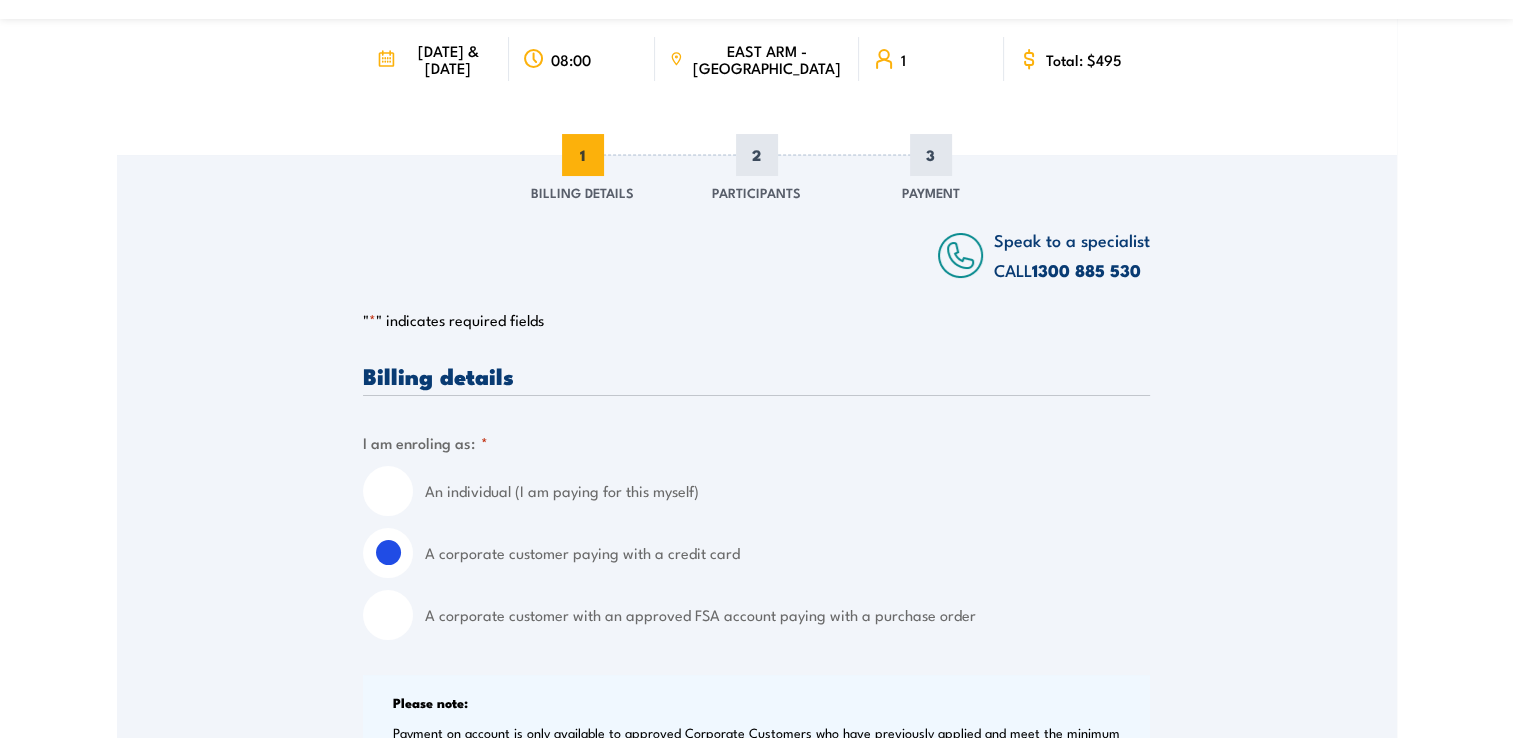 scroll, scrollTop: 200, scrollLeft: 0, axis: vertical 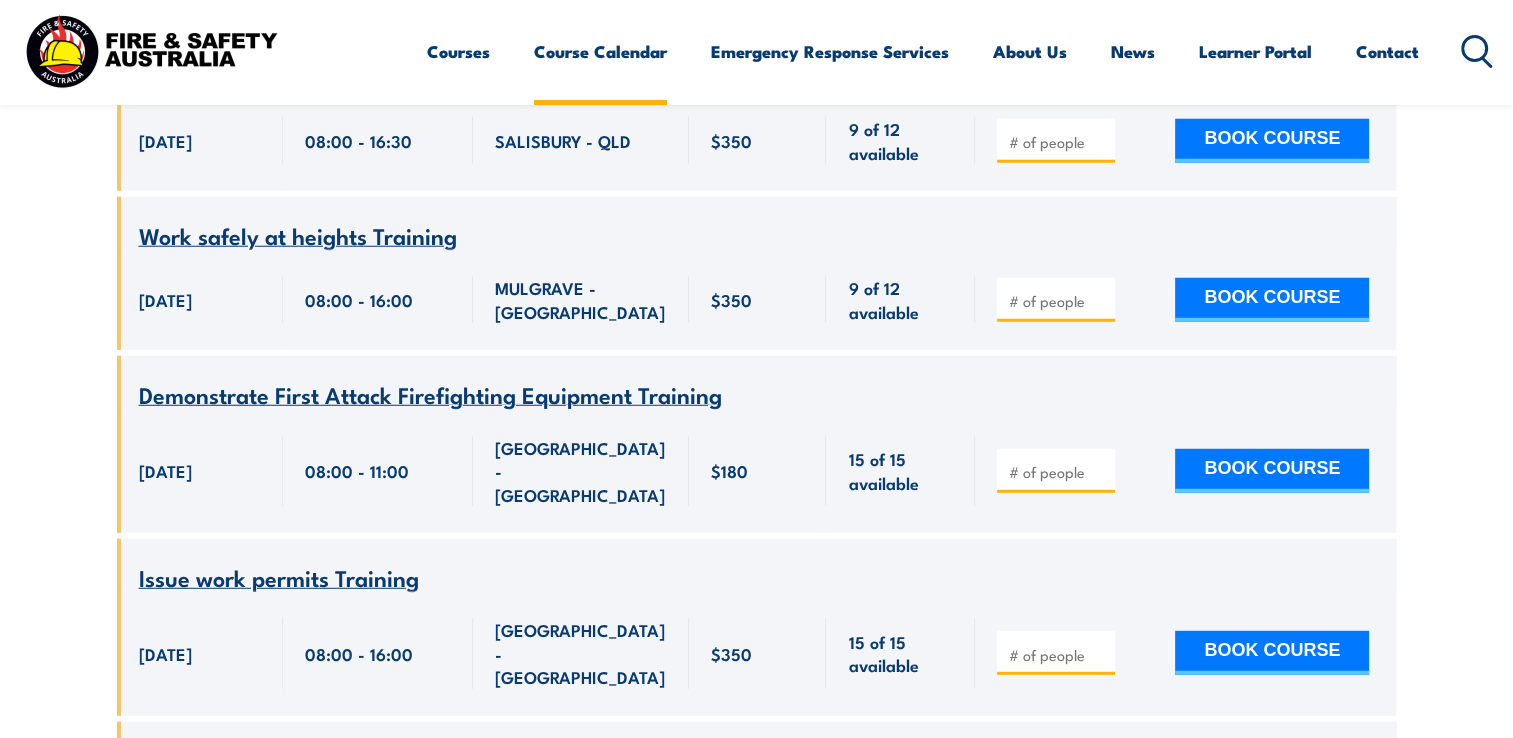 click on "Course Calendar" at bounding box center (600, 51) 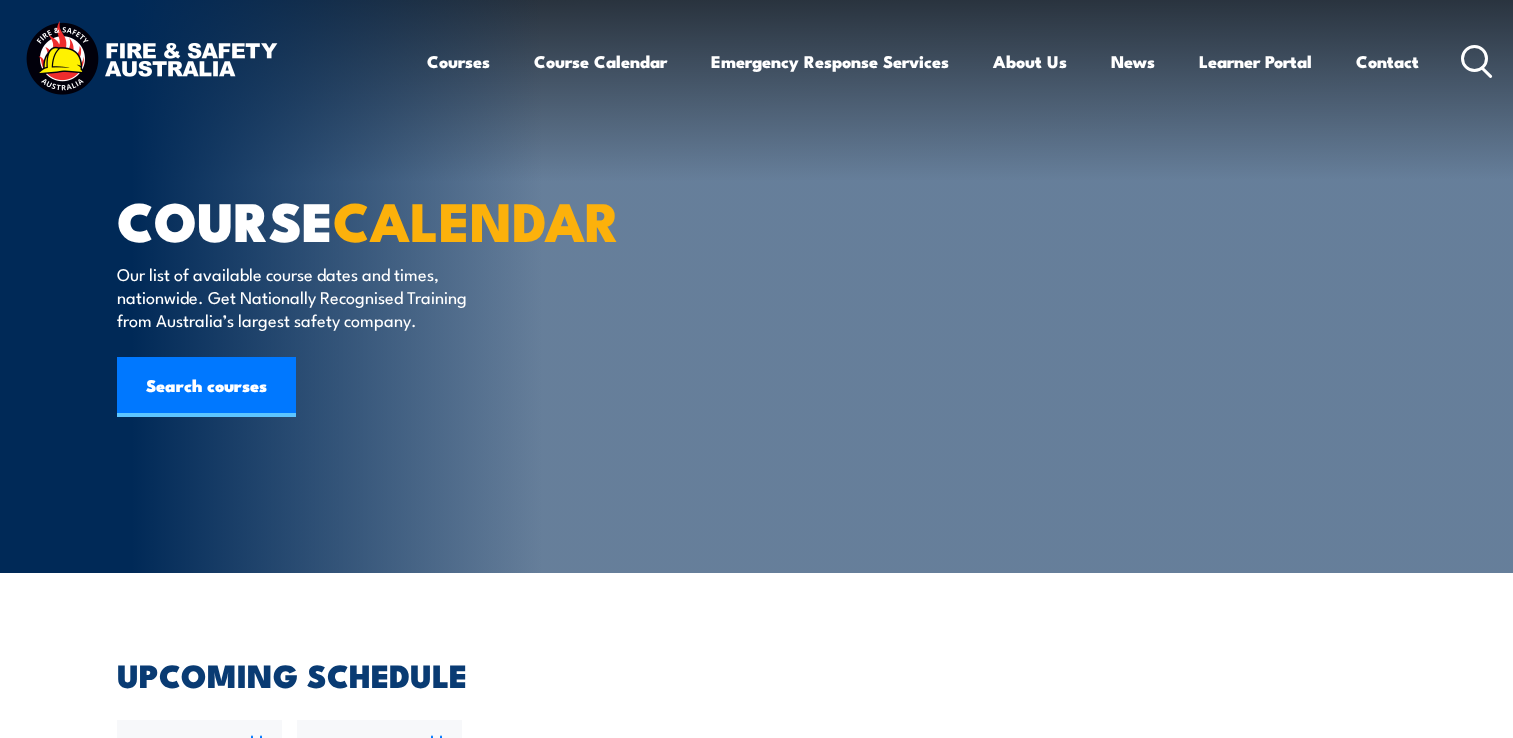 scroll, scrollTop: 0, scrollLeft: 0, axis: both 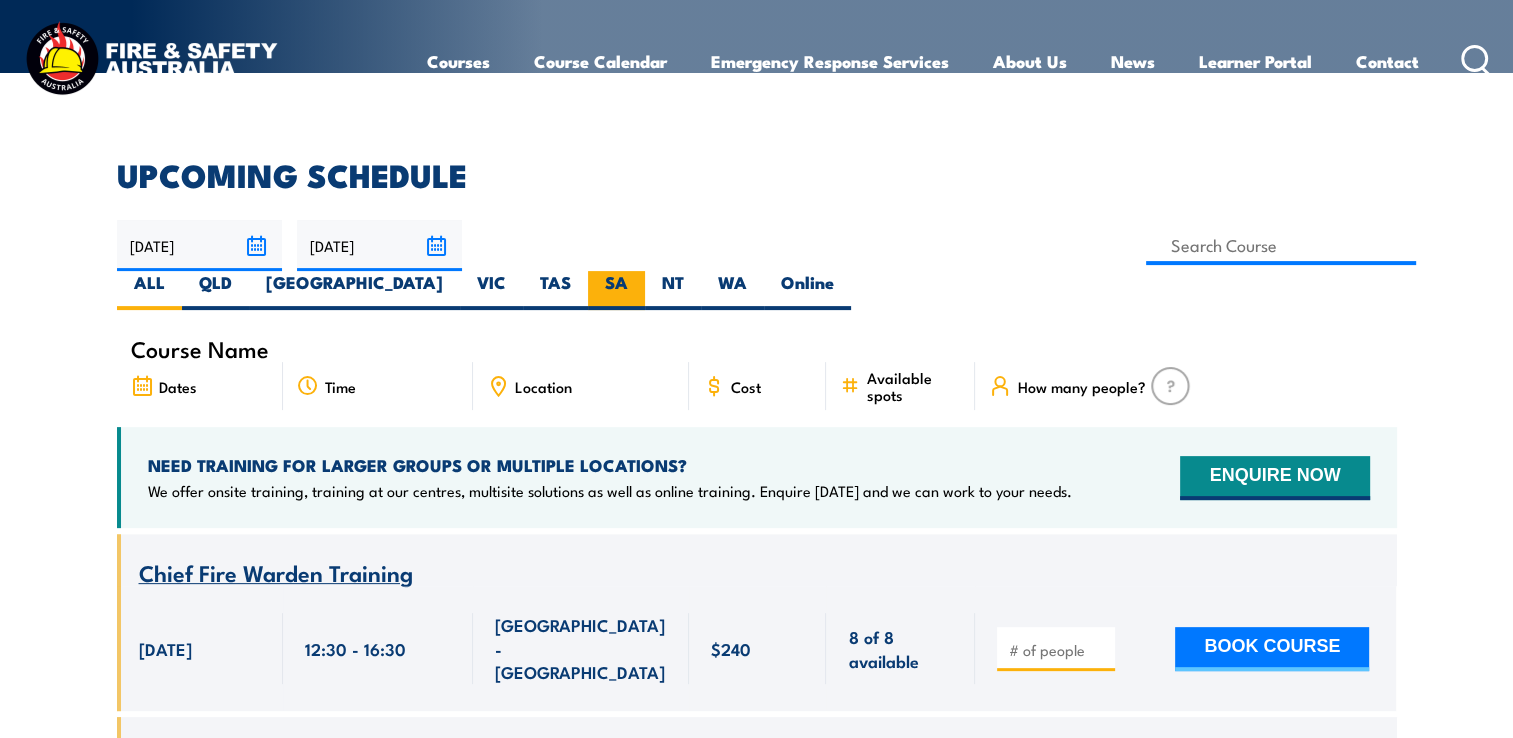 click on "SA" at bounding box center [616, 290] 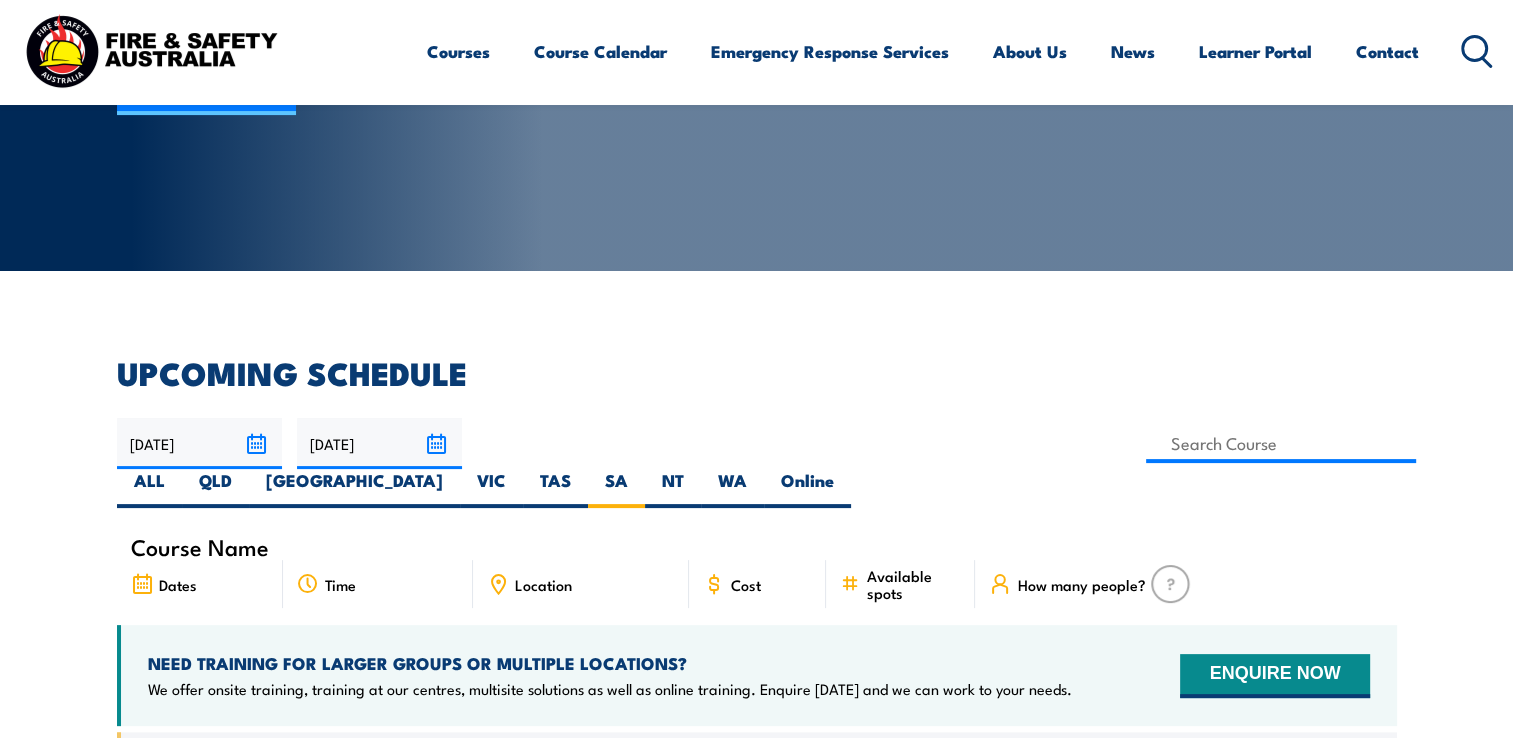 scroll, scrollTop: 300, scrollLeft: 0, axis: vertical 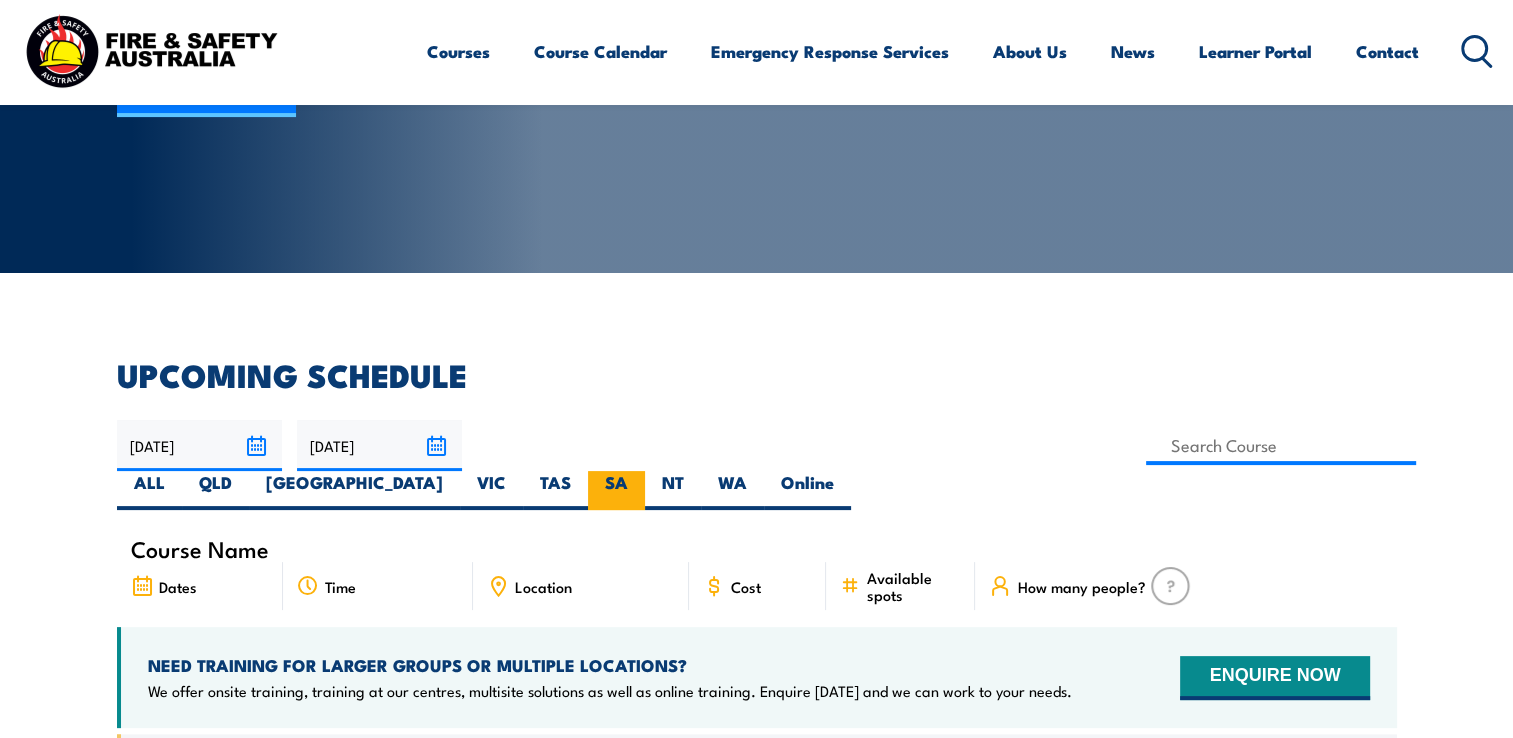 click on "SA" at bounding box center [616, 490] 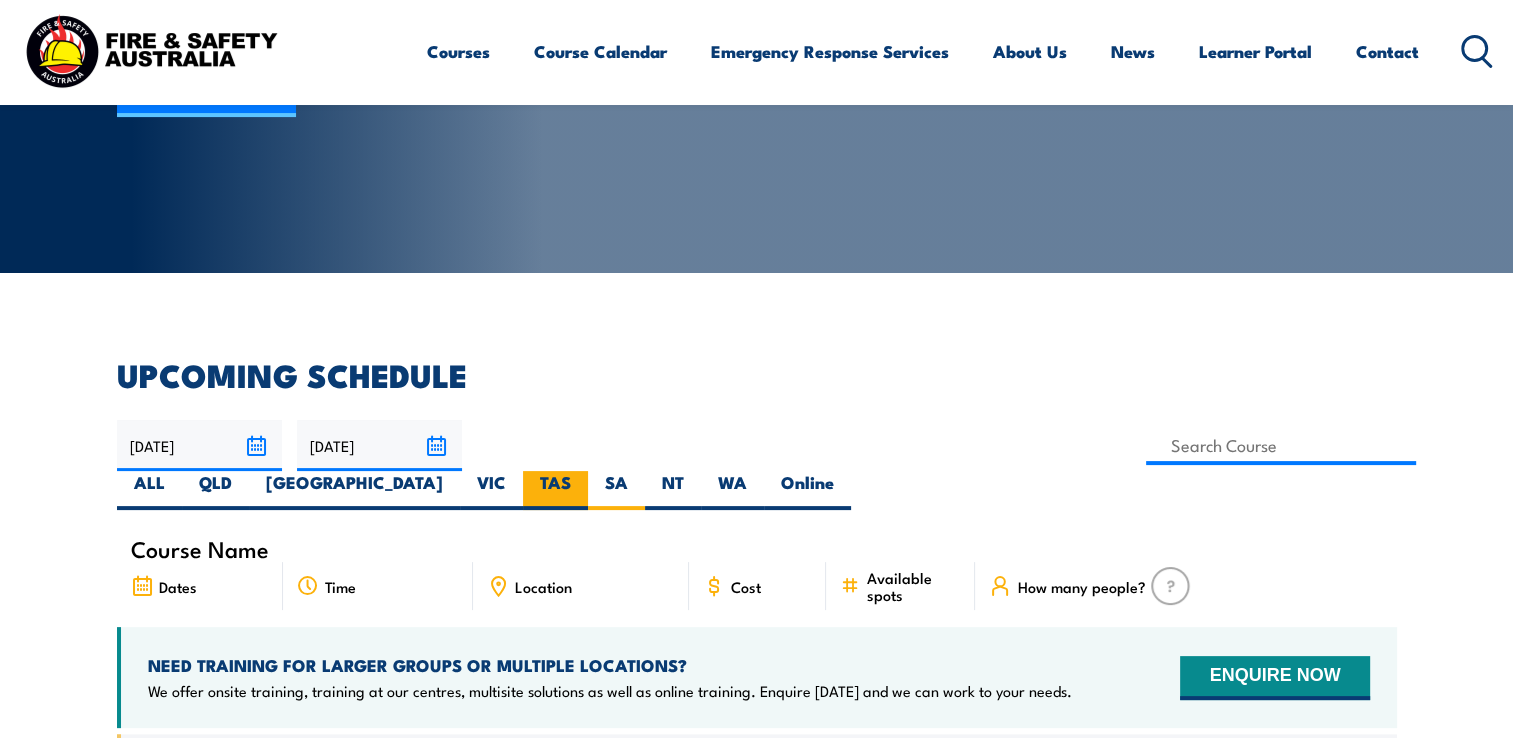 click on "TAS" at bounding box center (555, 490) 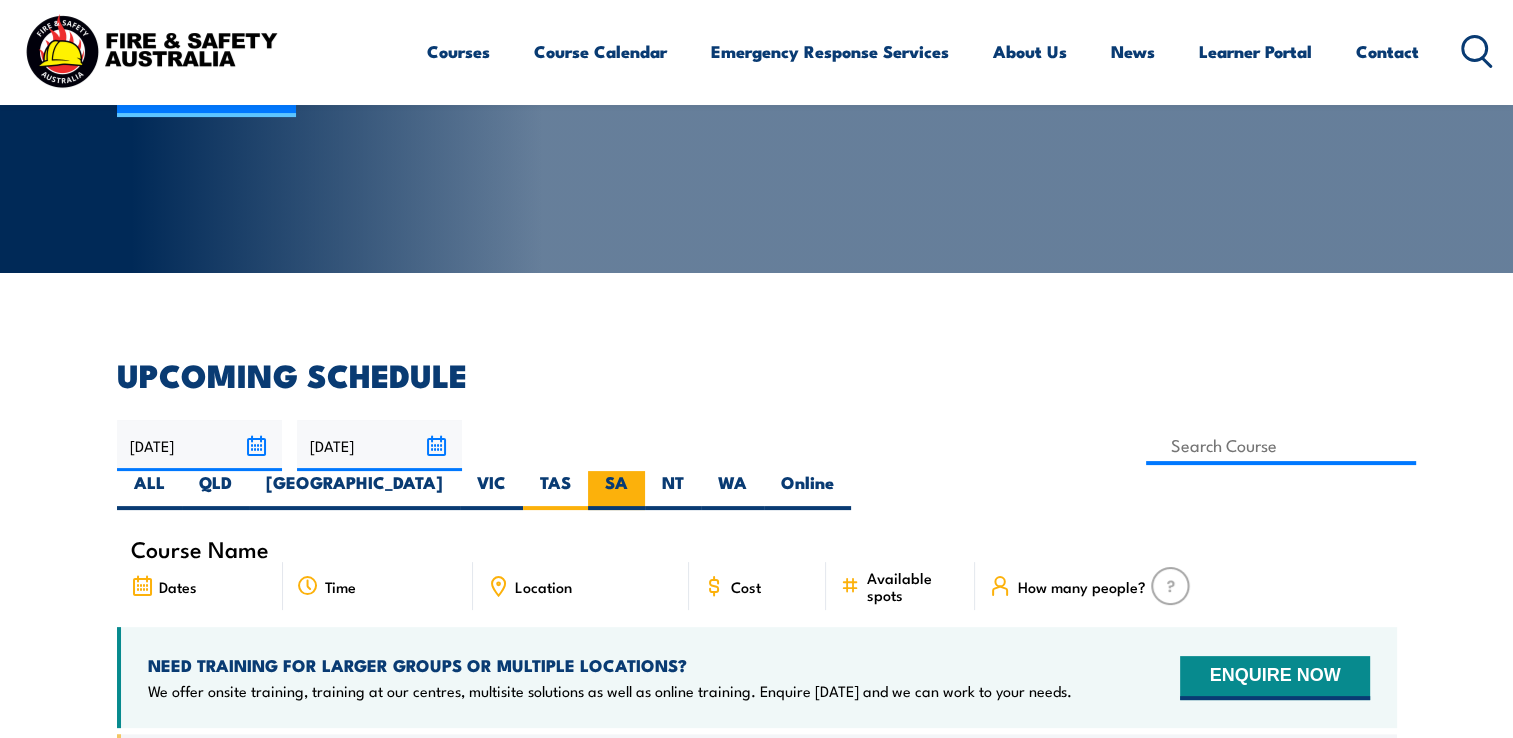 click on "SA" at bounding box center (616, 490) 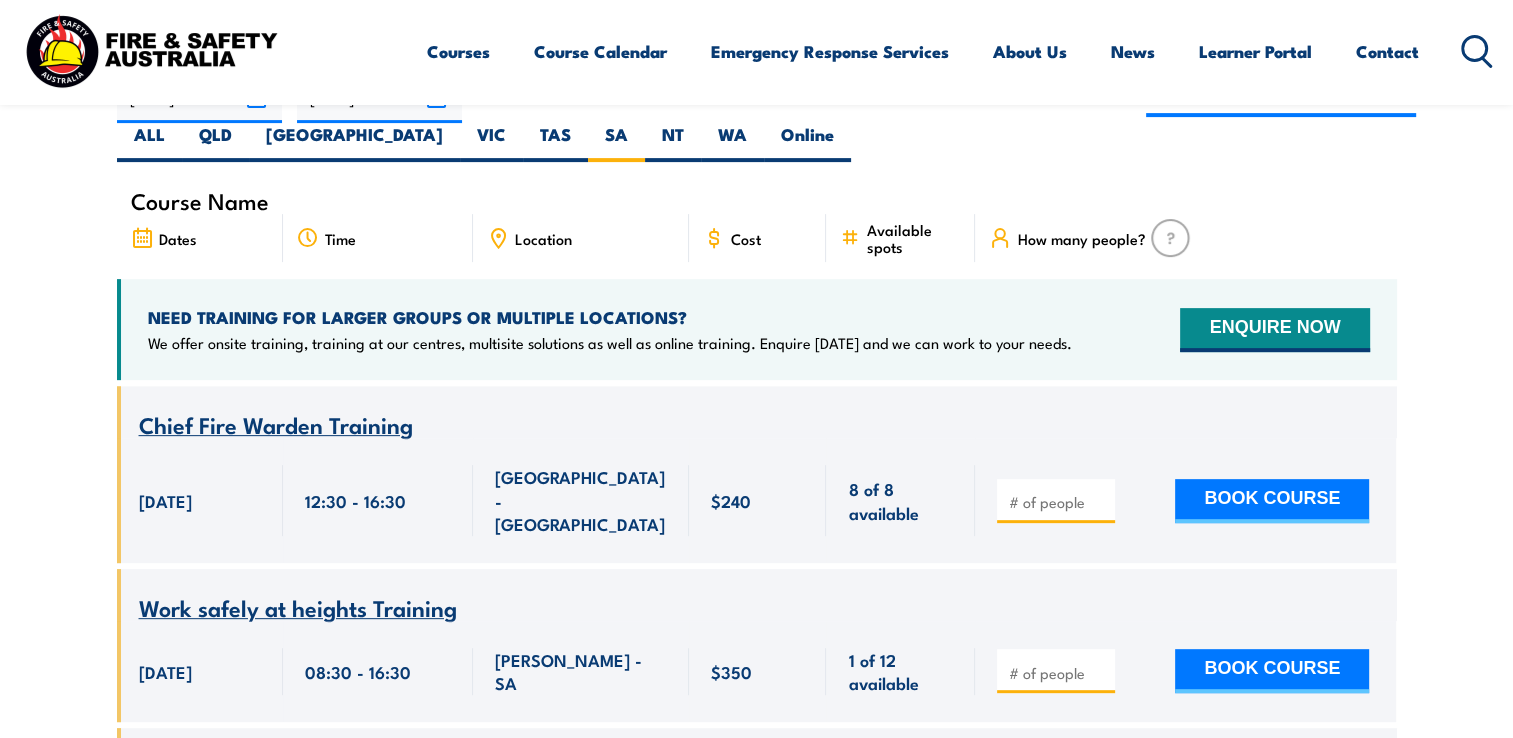 scroll, scrollTop: 0, scrollLeft: 0, axis: both 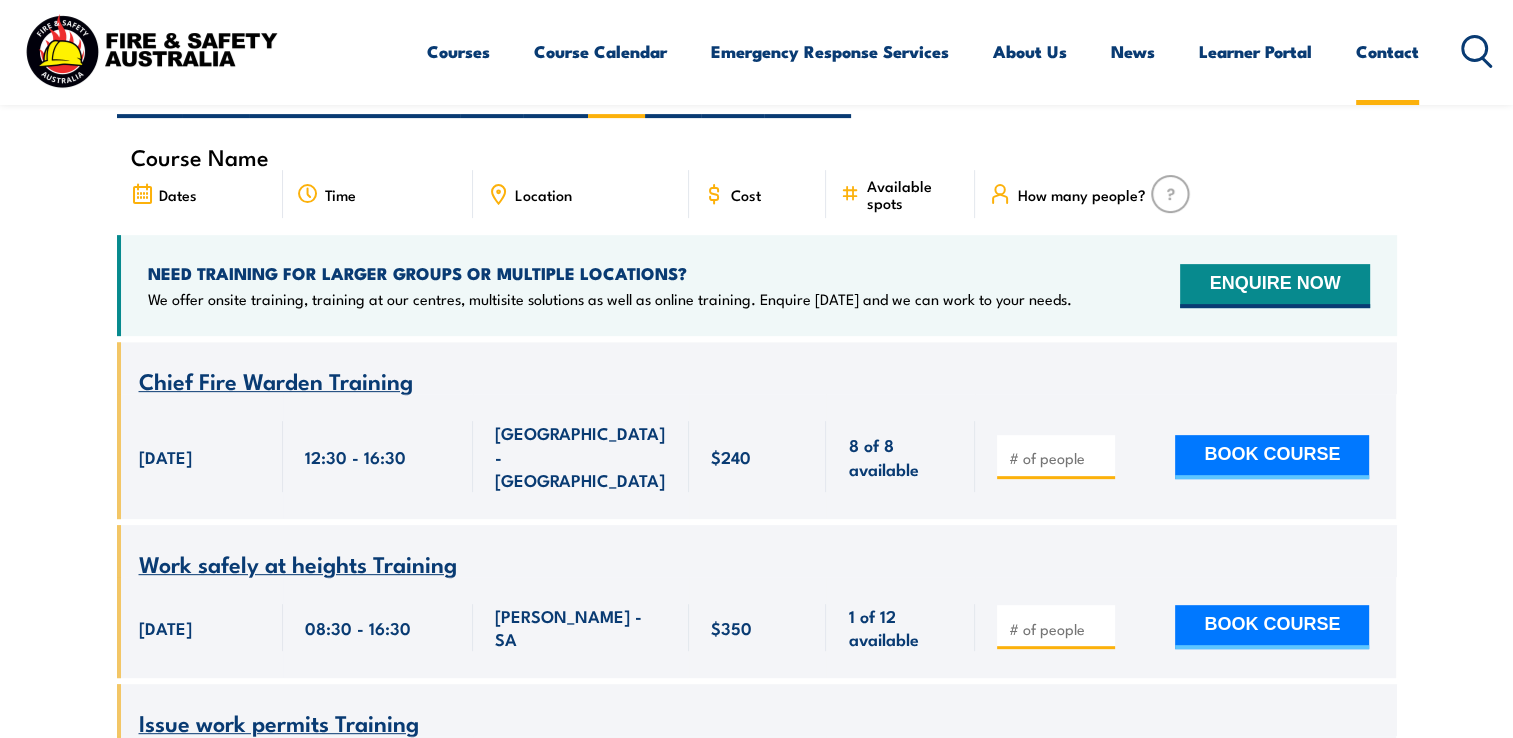 click on "Contact" at bounding box center [1387, 51] 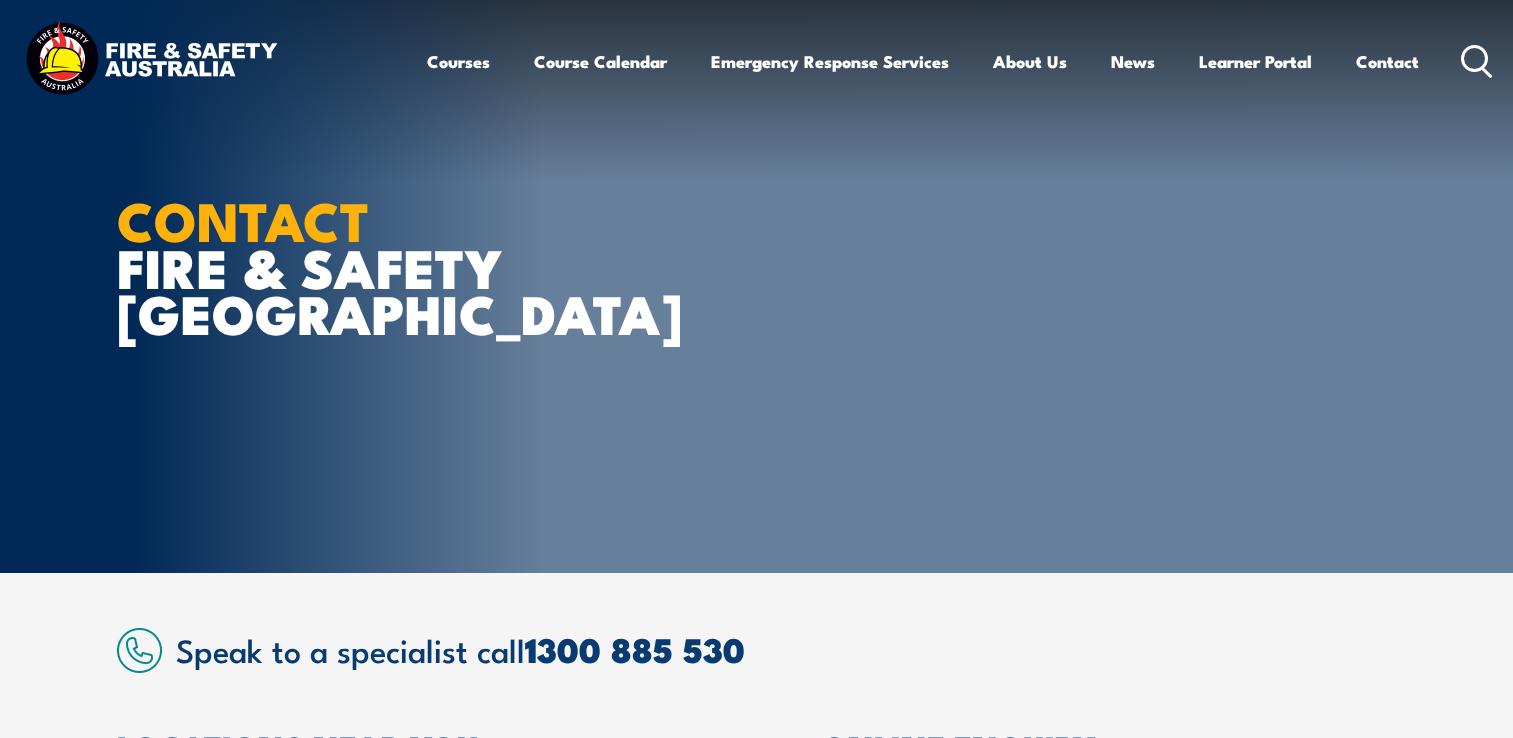 scroll, scrollTop: 0, scrollLeft: 0, axis: both 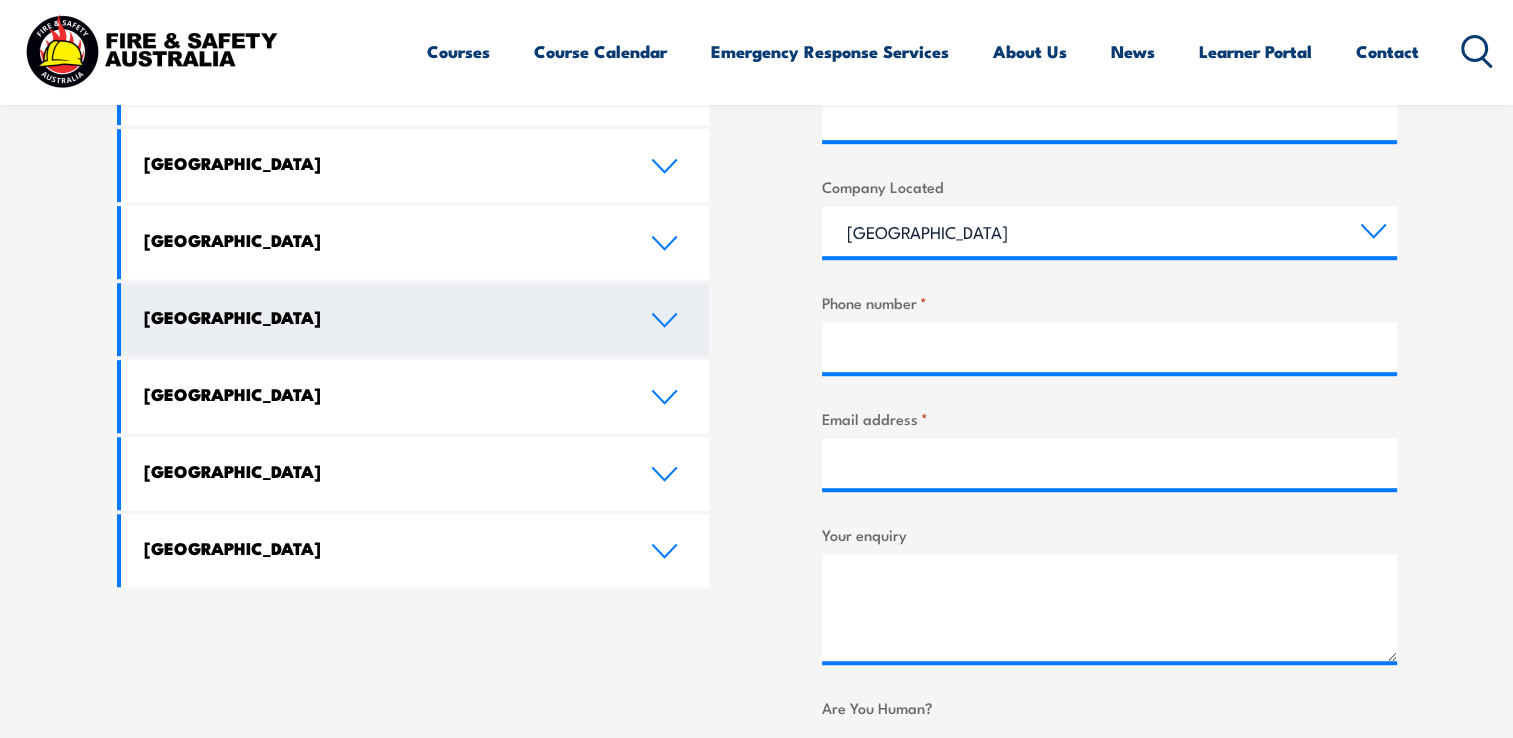 click 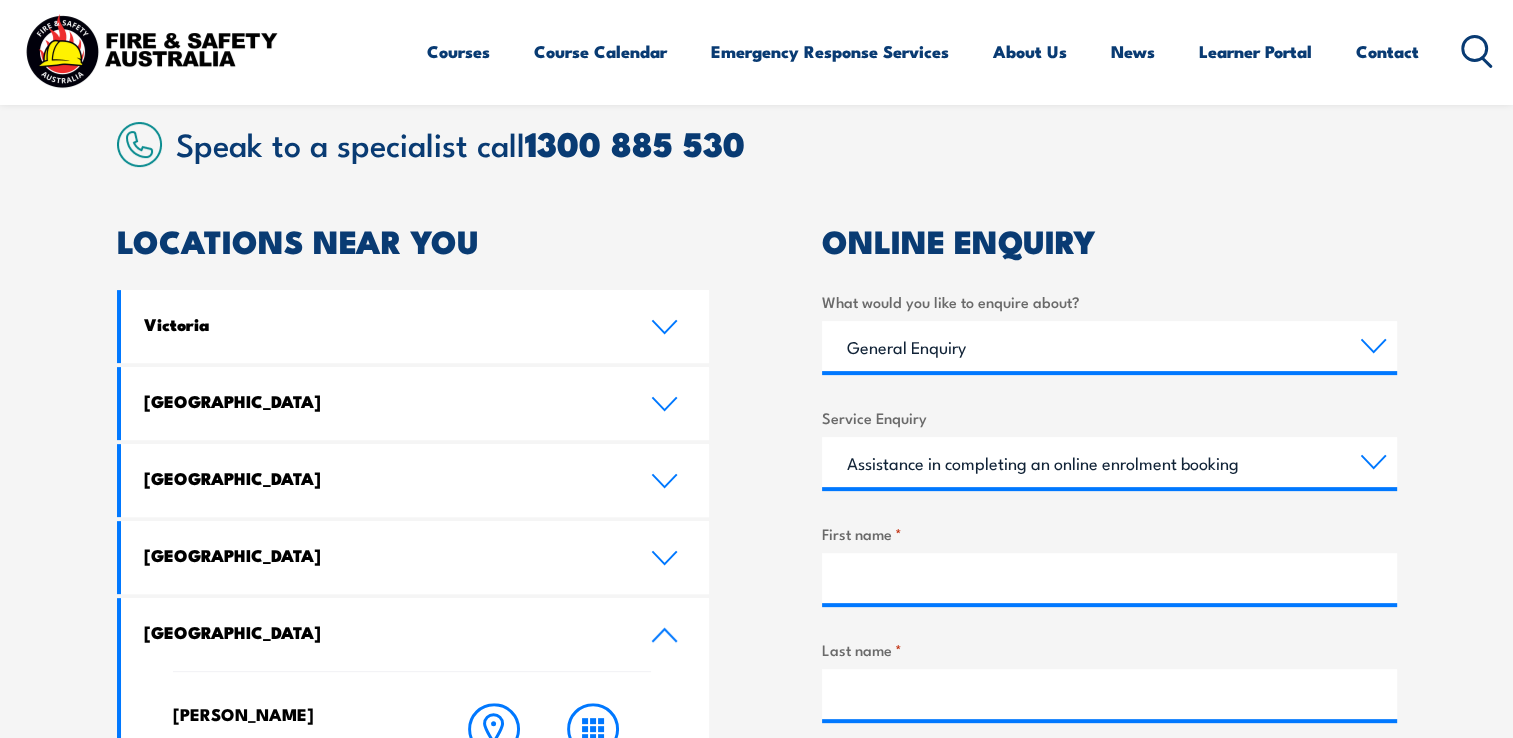 scroll, scrollTop: 483, scrollLeft: 0, axis: vertical 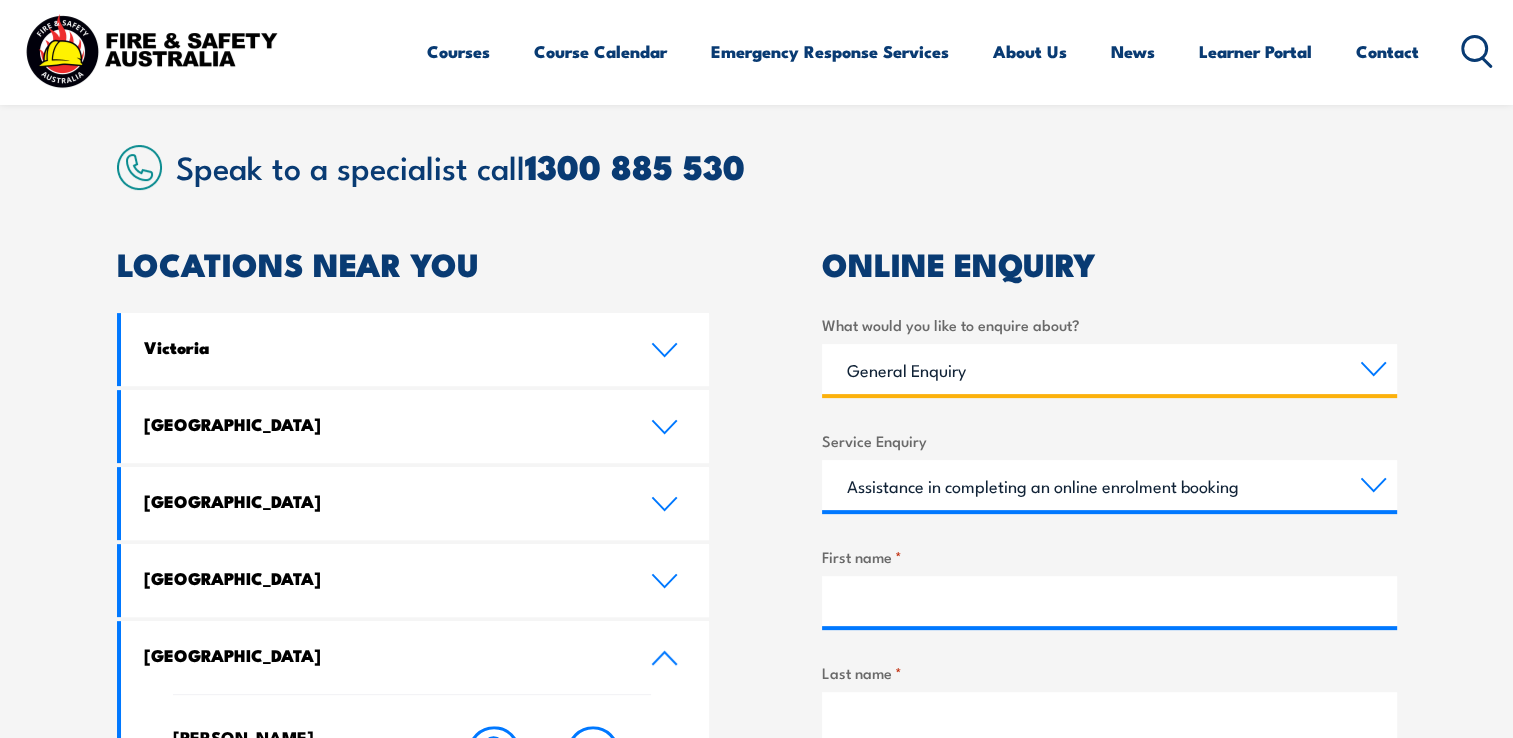 click on "Training Courses Emergency Response Services General Enquiry" at bounding box center [1109, 369] 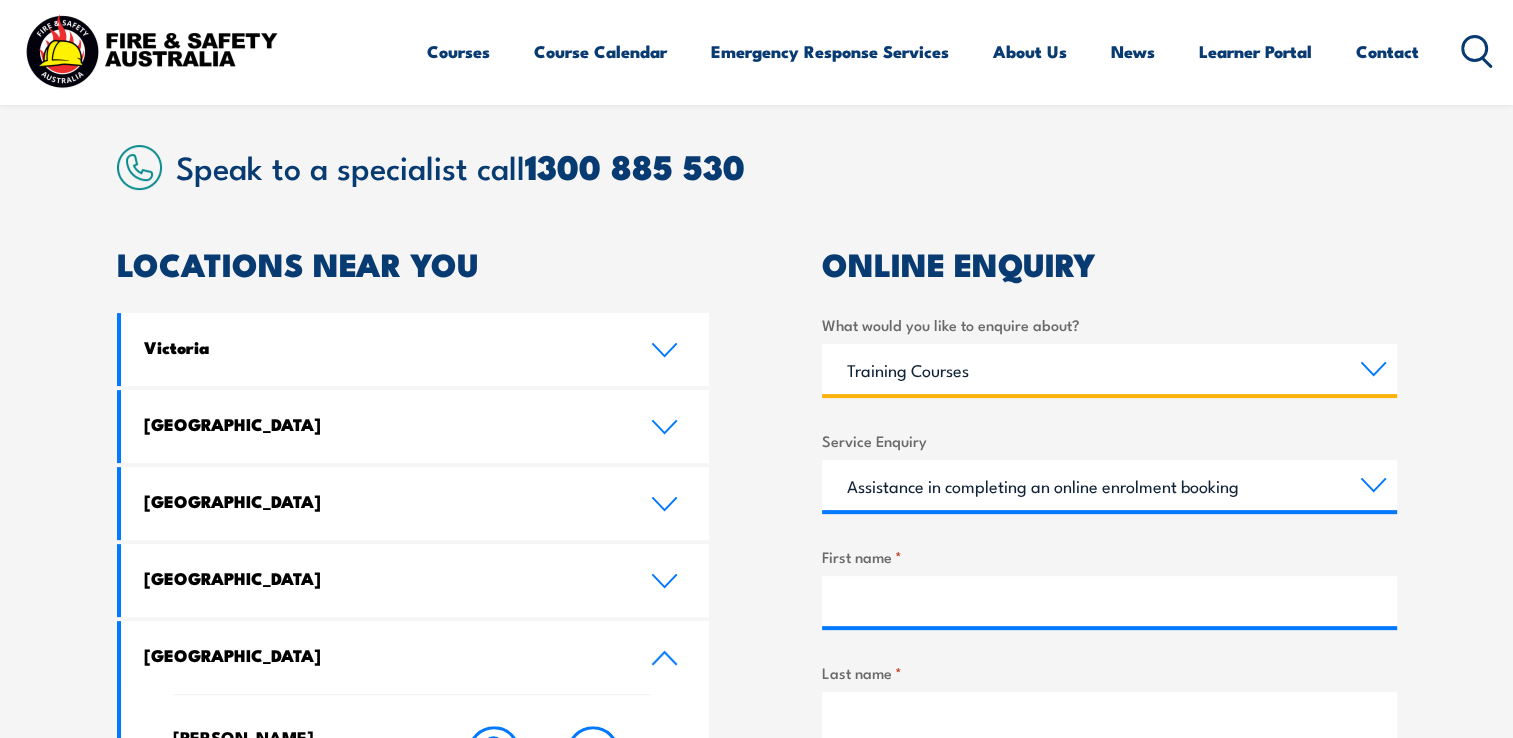 click on "Training Courses Emergency Response Services General Enquiry" at bounding box center (1109, 369) 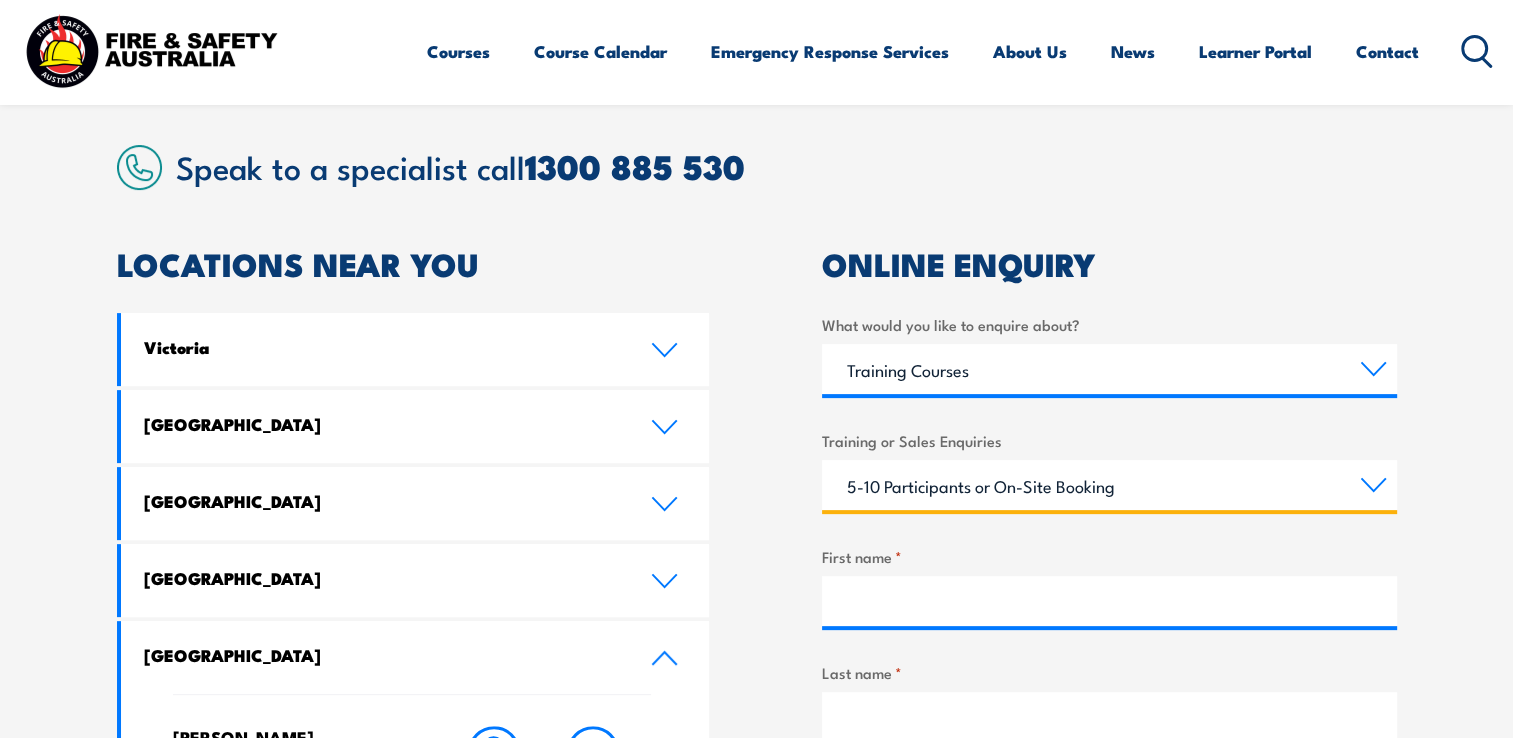 click on "1-4 Participants or On-Site Booking 5-10 Participants or On-Site Booking 11-99 Participants or On-Site Booking 100+ Participants or On-Site Booking Attend a public course at FSA training centre Ask about course content Other" at bounding box center (1109, 485) 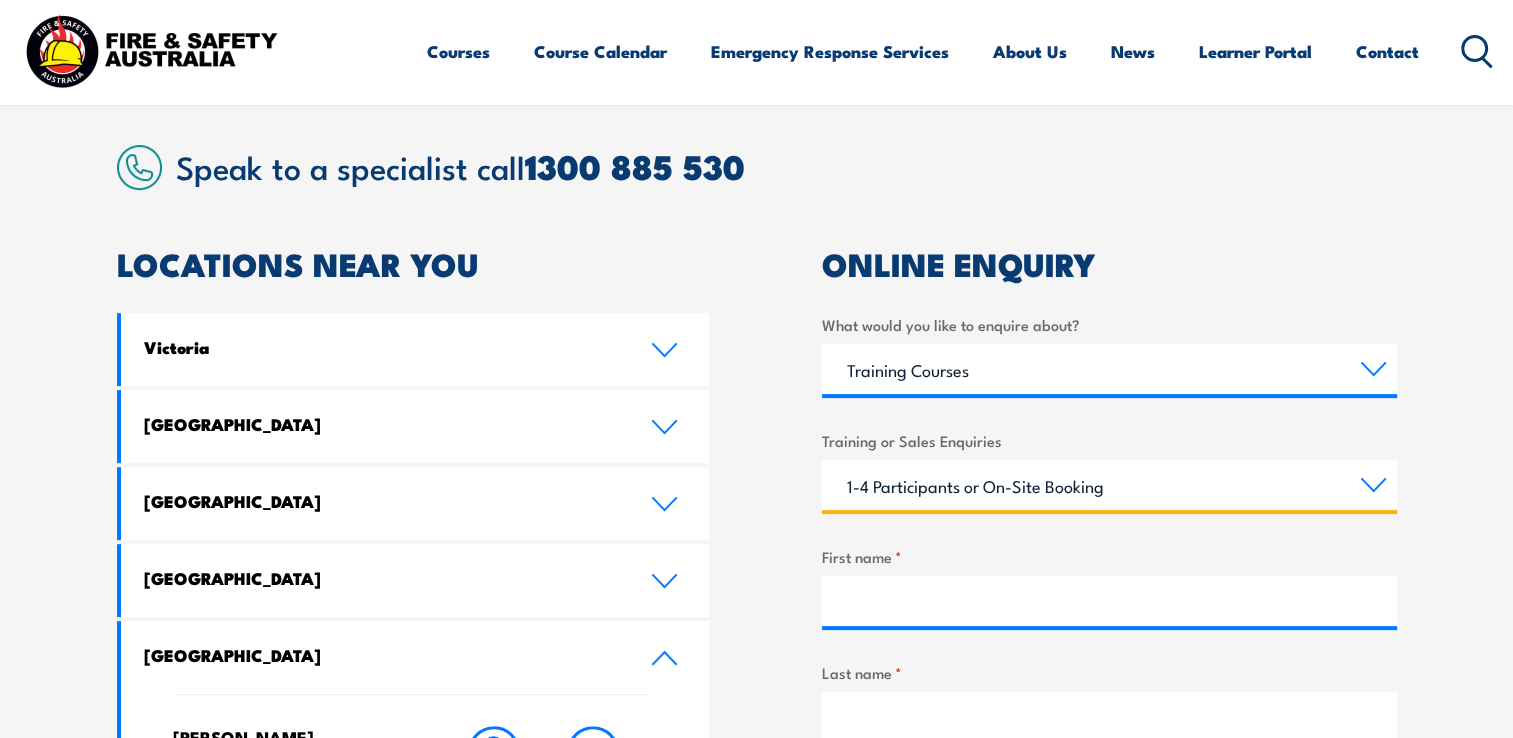 click on "1-4 Participants or On-Site Booking 5-10 Participants or On-Site Booking 11-99 Participants or On-Site Booking 100+ Participants or On-Site Booking Attend a public course at FSA training centre Ask about course content Other" at bounding box center (1109, 485) 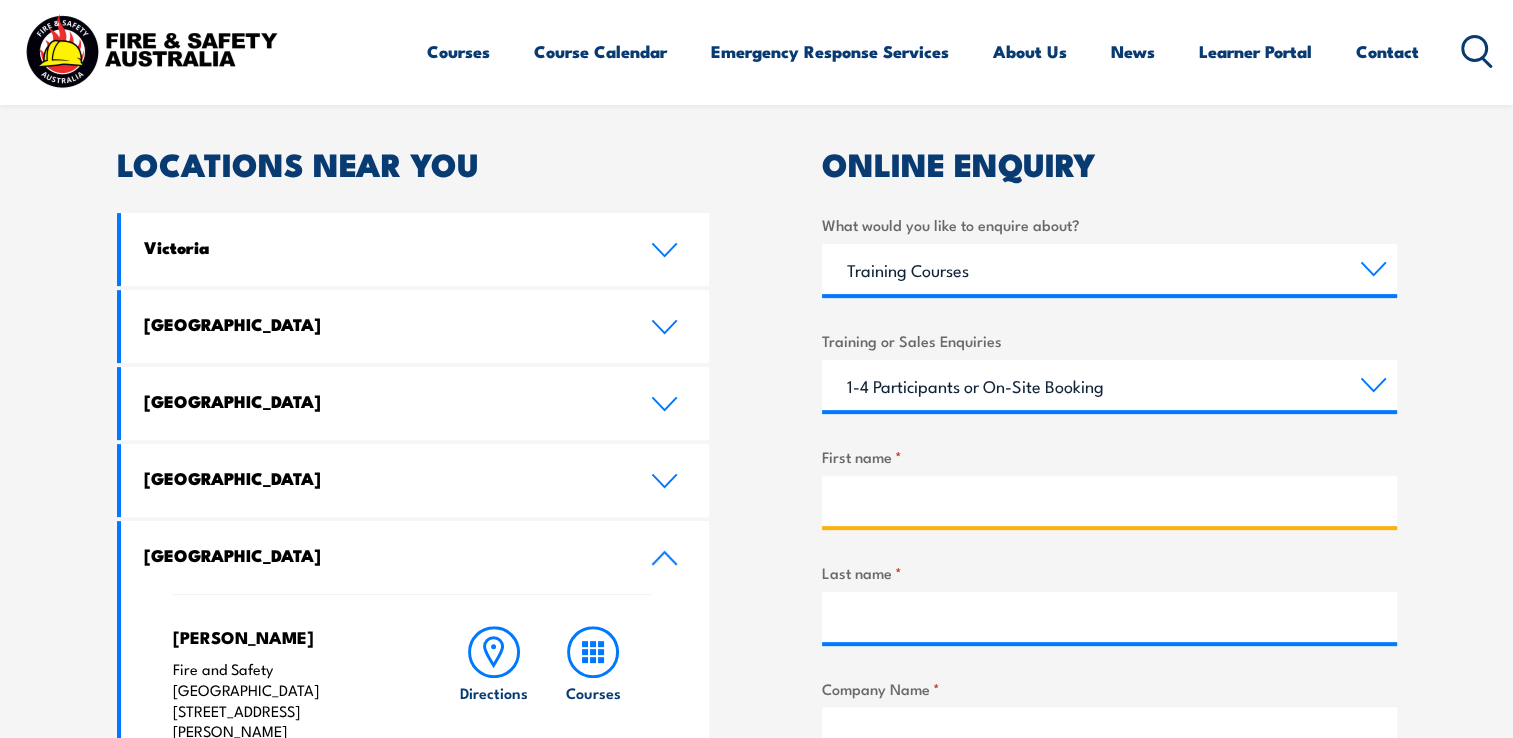 click on "First name *" at bounding box center [1109, 501] 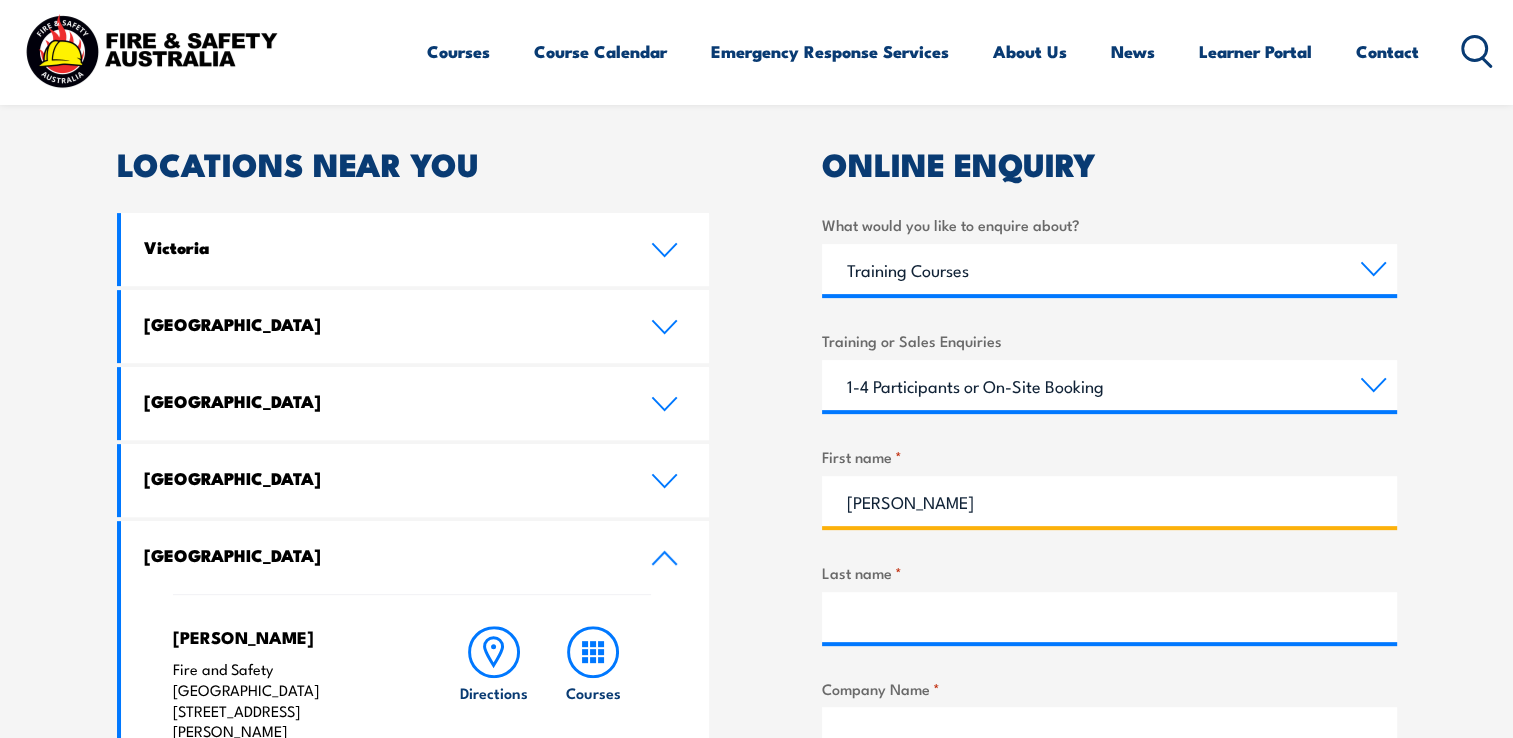 type on "Hunter" 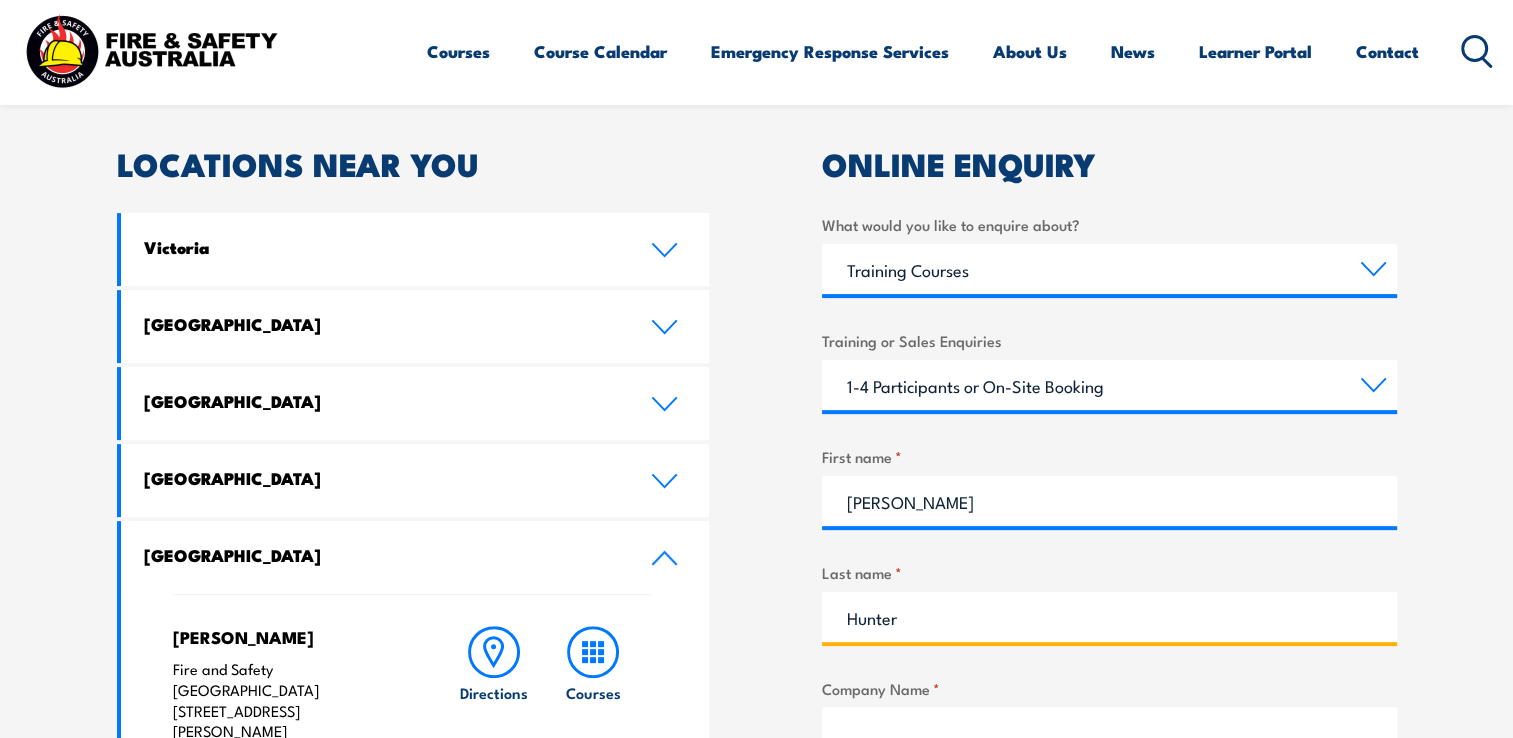 type on "[PERSON_NAME] Farms" 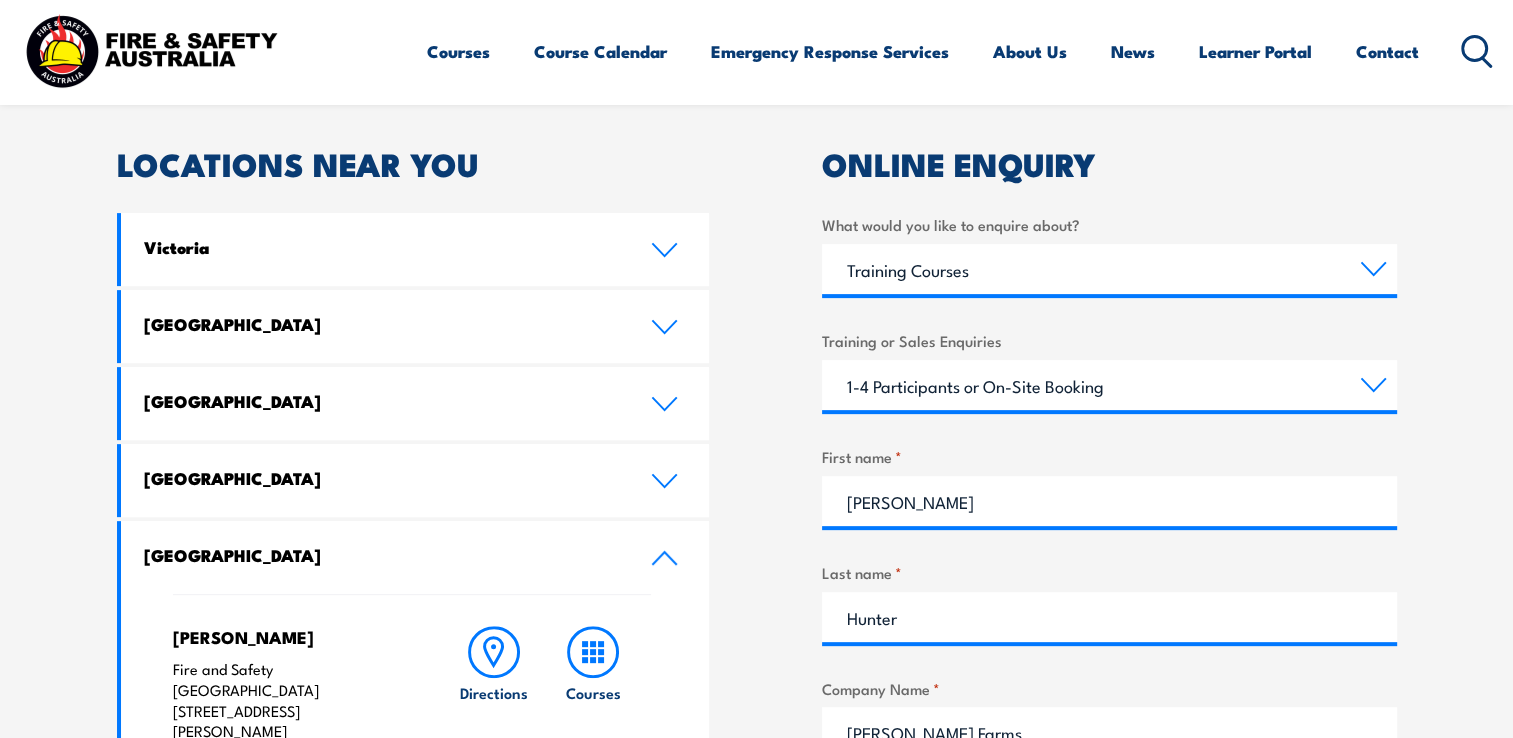 type on "0400634683" 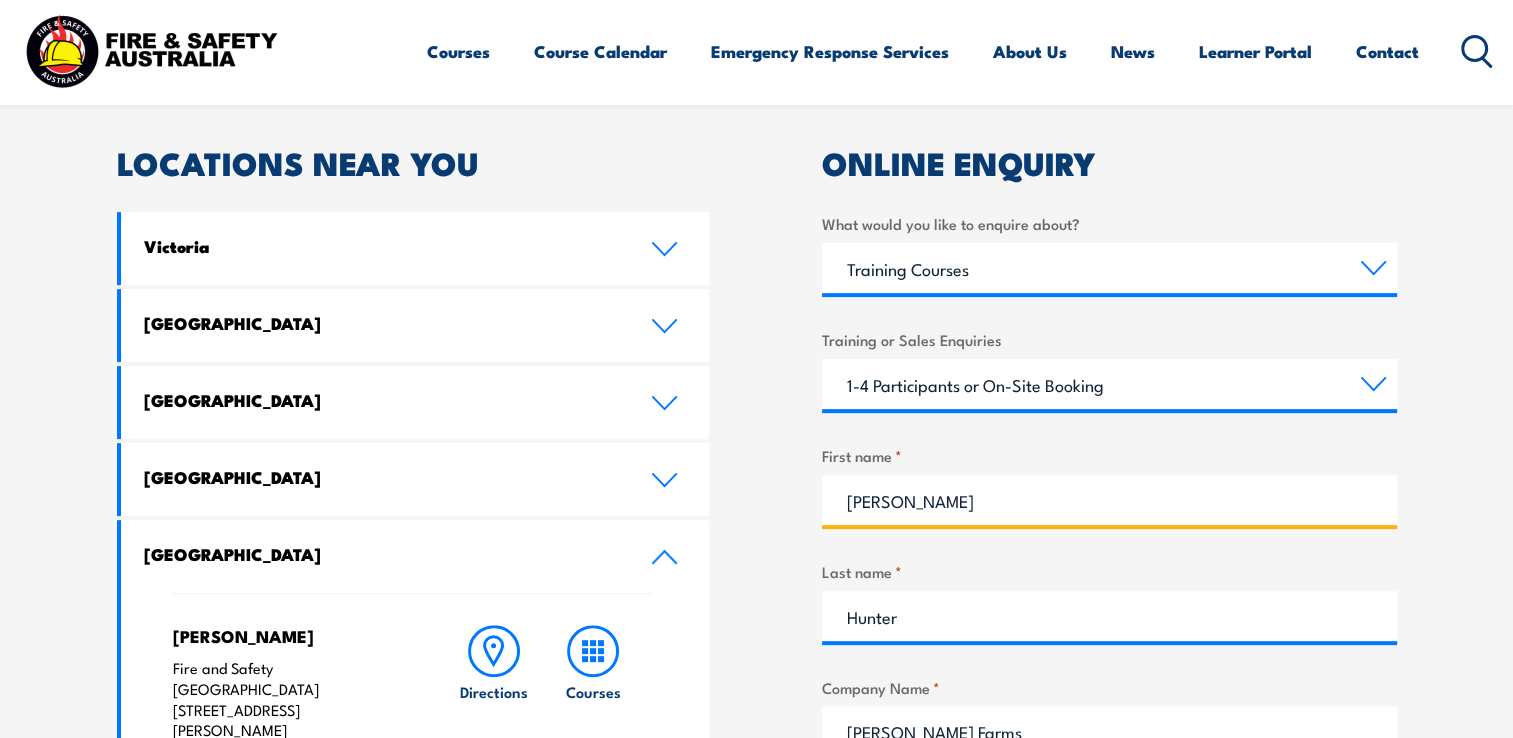 scroll, scrollTop: 983, scrollLeft: 0, axis: vertical 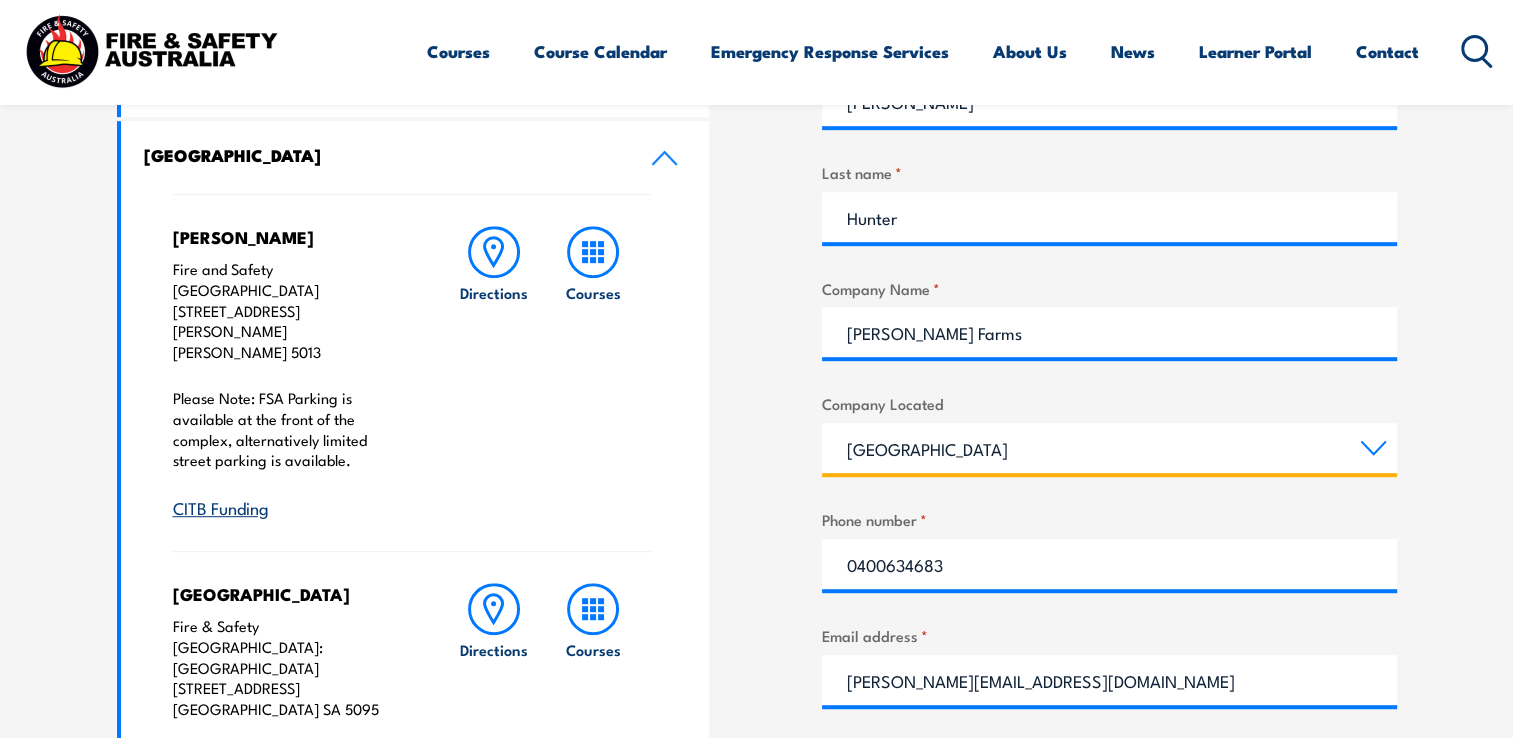 click on "[GEOGRAPHIC_DATA] [GEOGRAPHIC_DATA] [GEOGRAPHIC_DATA] [GEOGRAPHIC_DATA] [GEOGRAPHIC_DATA] [GEOGRAPHIC_DATA] [GEOGRAPHIC_DATA] [GEOGRAPHIC_DATA]" at bounding box center [1109, 448] 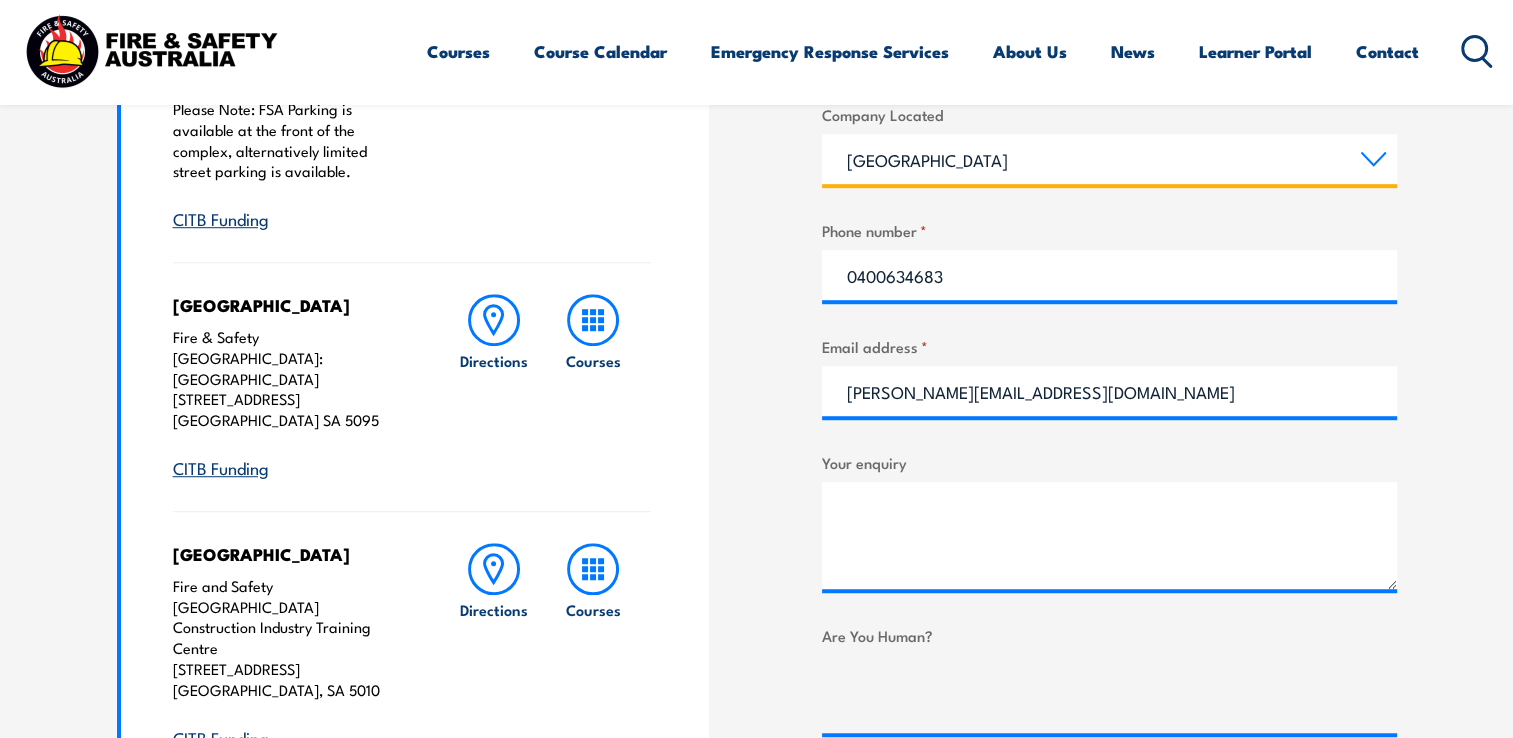 scroll, scrollTop: 1283, scrollLeft: 0, axis: vertical 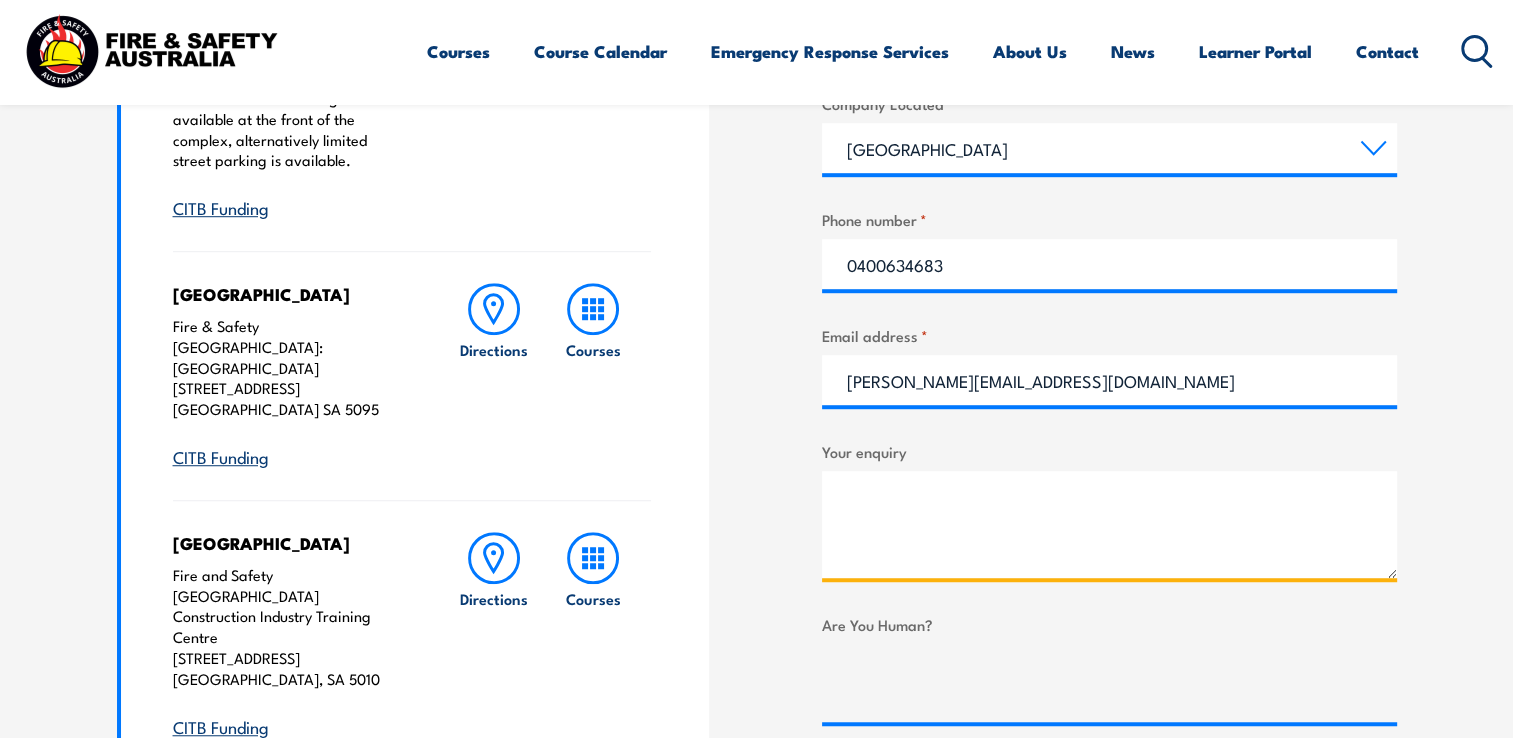 click on "Your enquiry" at bounding box center [1109, 524] 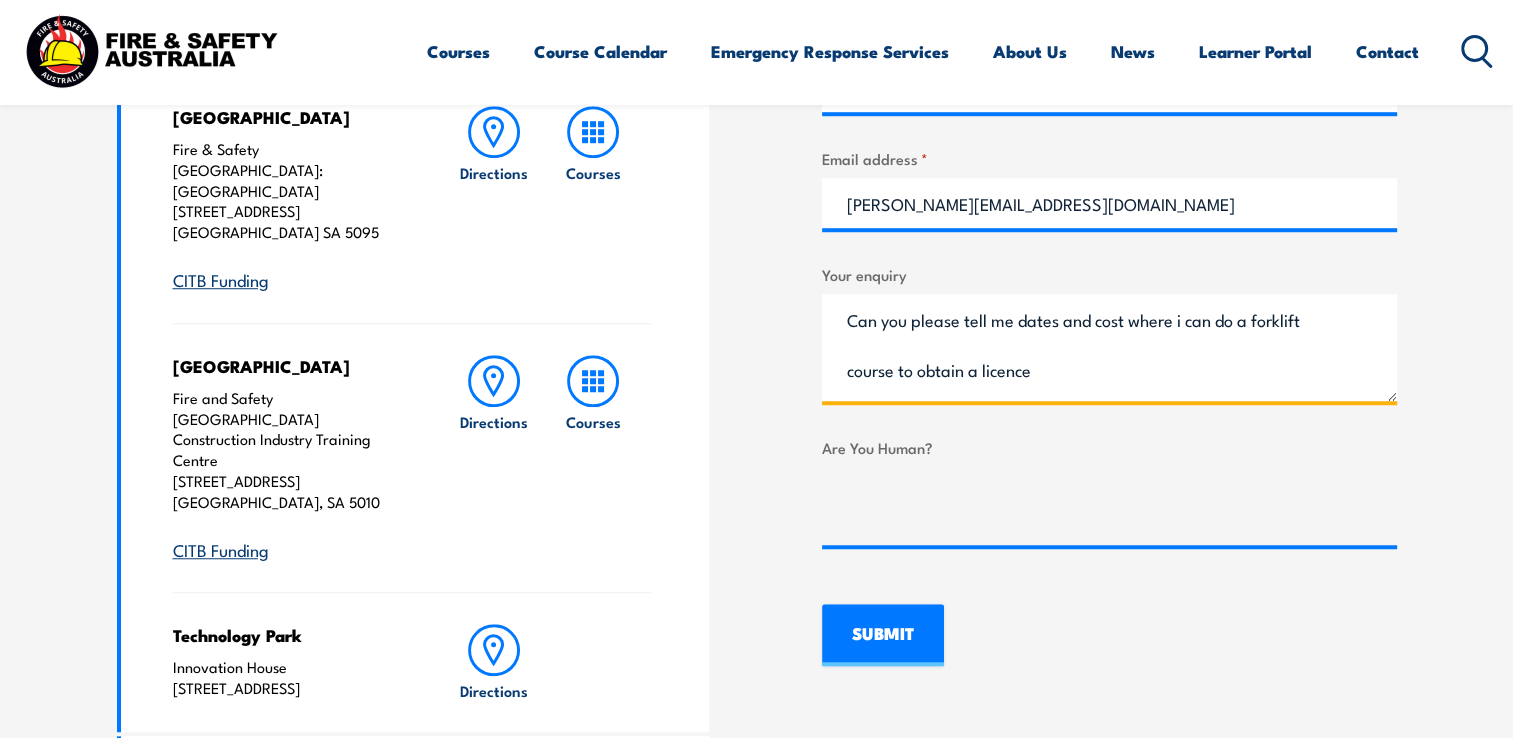 scroll, scrollTop: 1583, scrollLeft: 0, axis: vertical 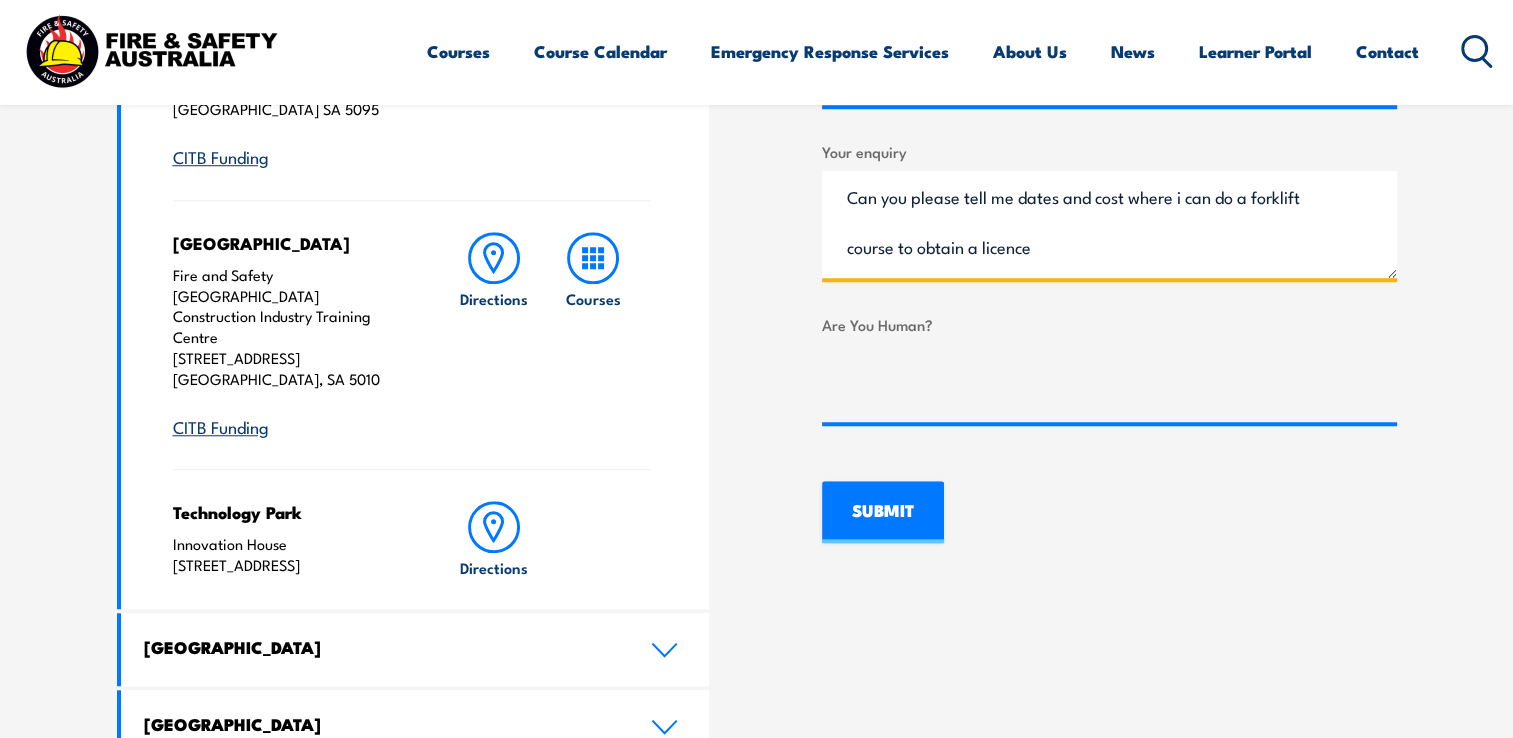 type on "Can you please tell me dates and cost where i can do a forklift course to obtain a licence" 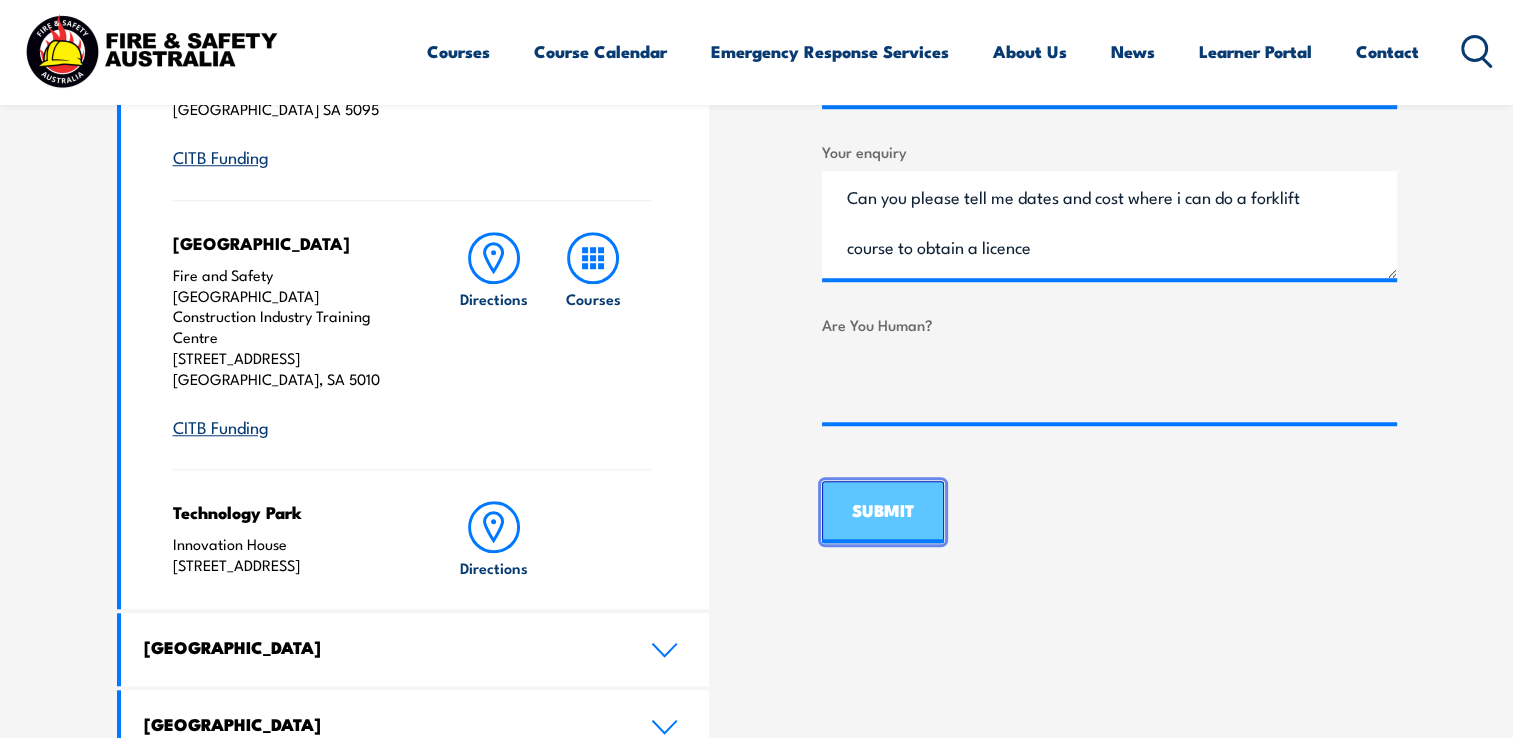 click on "SUBMIT" at bounding box center (883, 512) 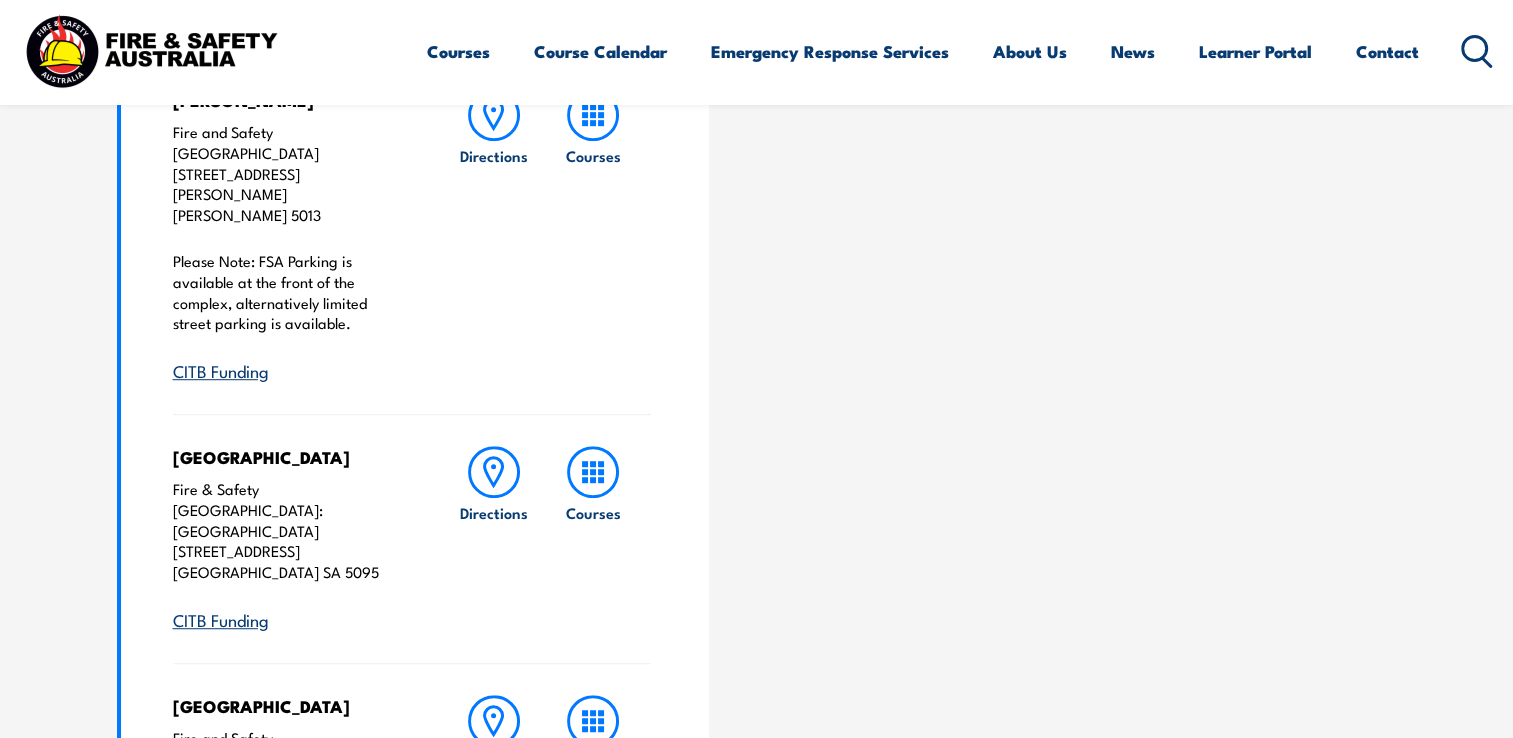 scroll, scrollTop: 1283, scrollLeft: 0, axis: vertical 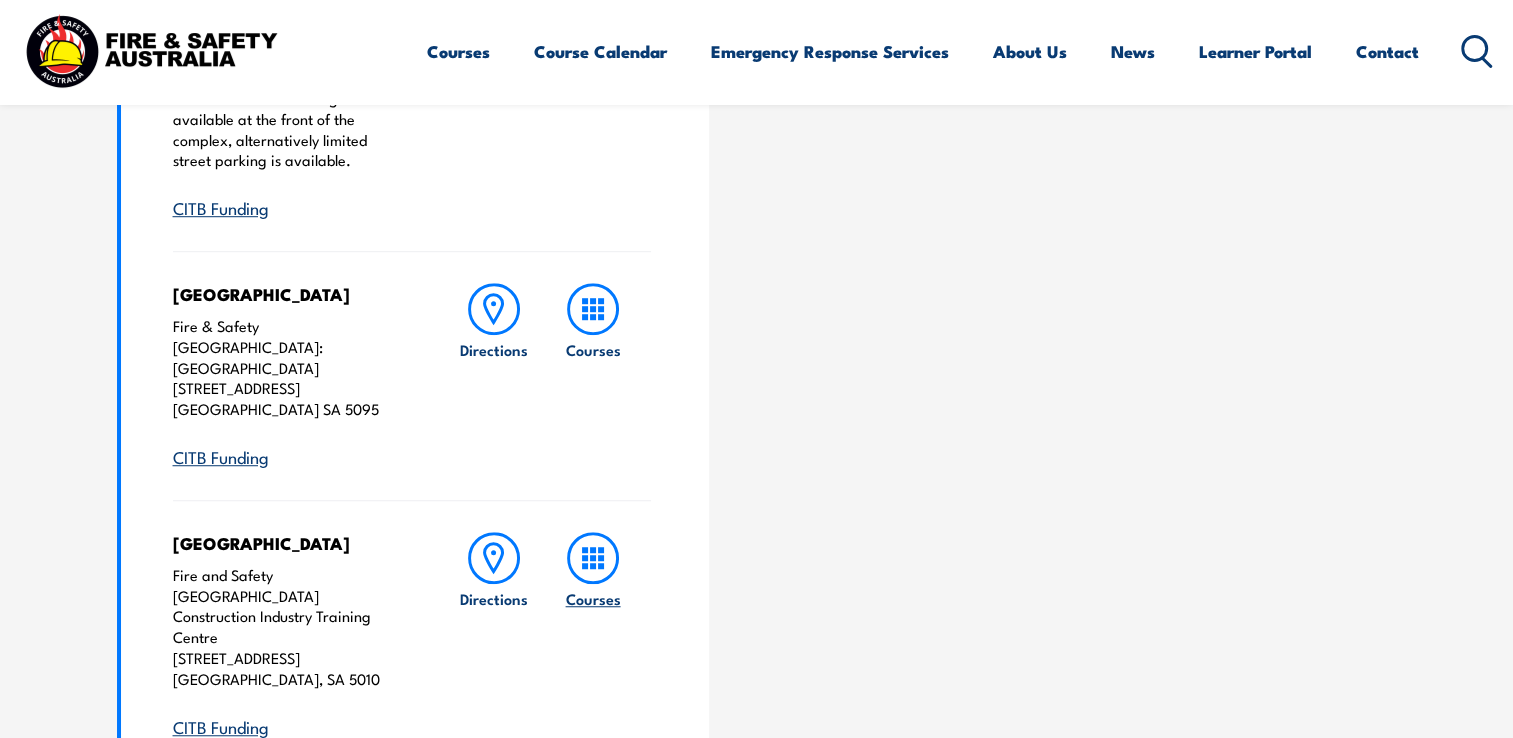 click 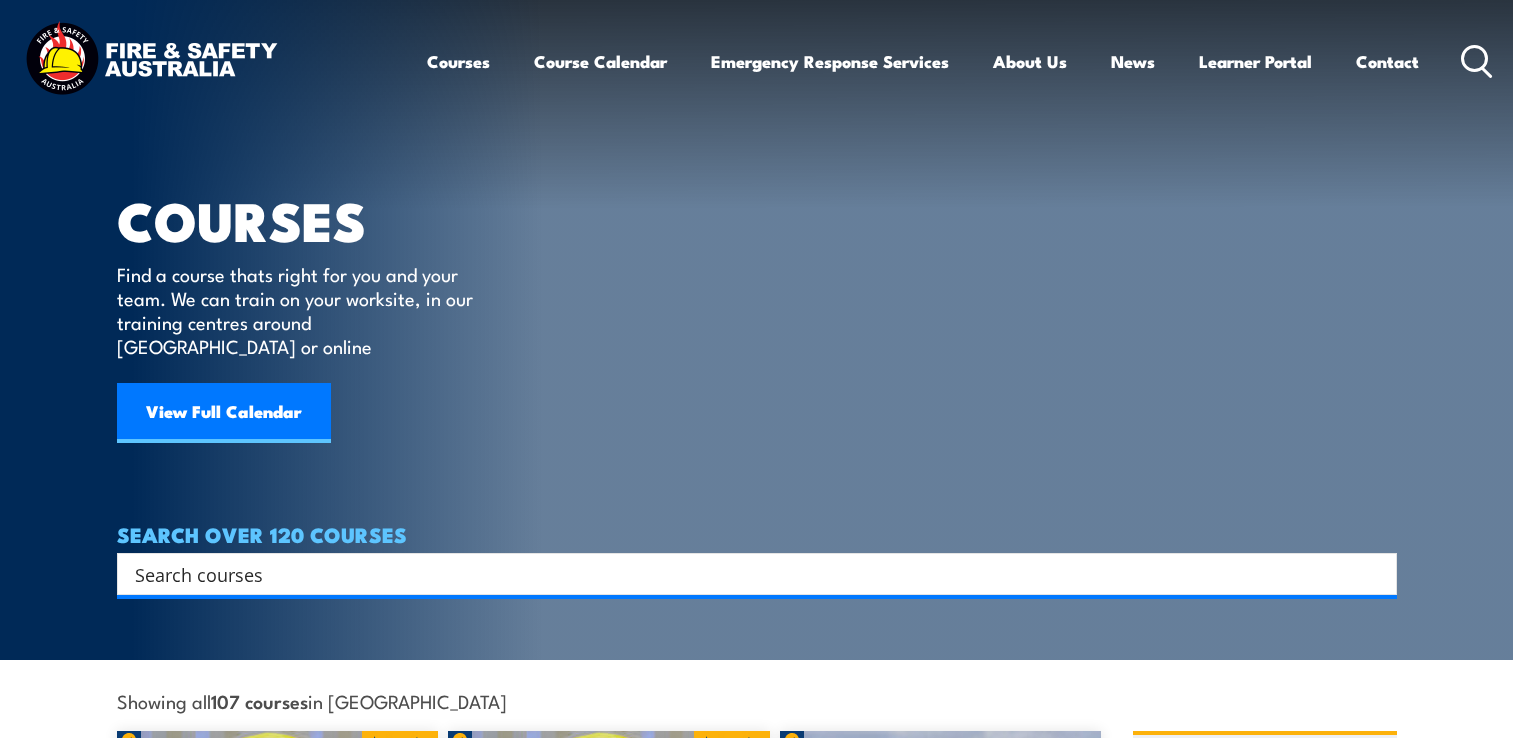 scroll, scrollTop: 0, scrollLeft: 0, axis: both 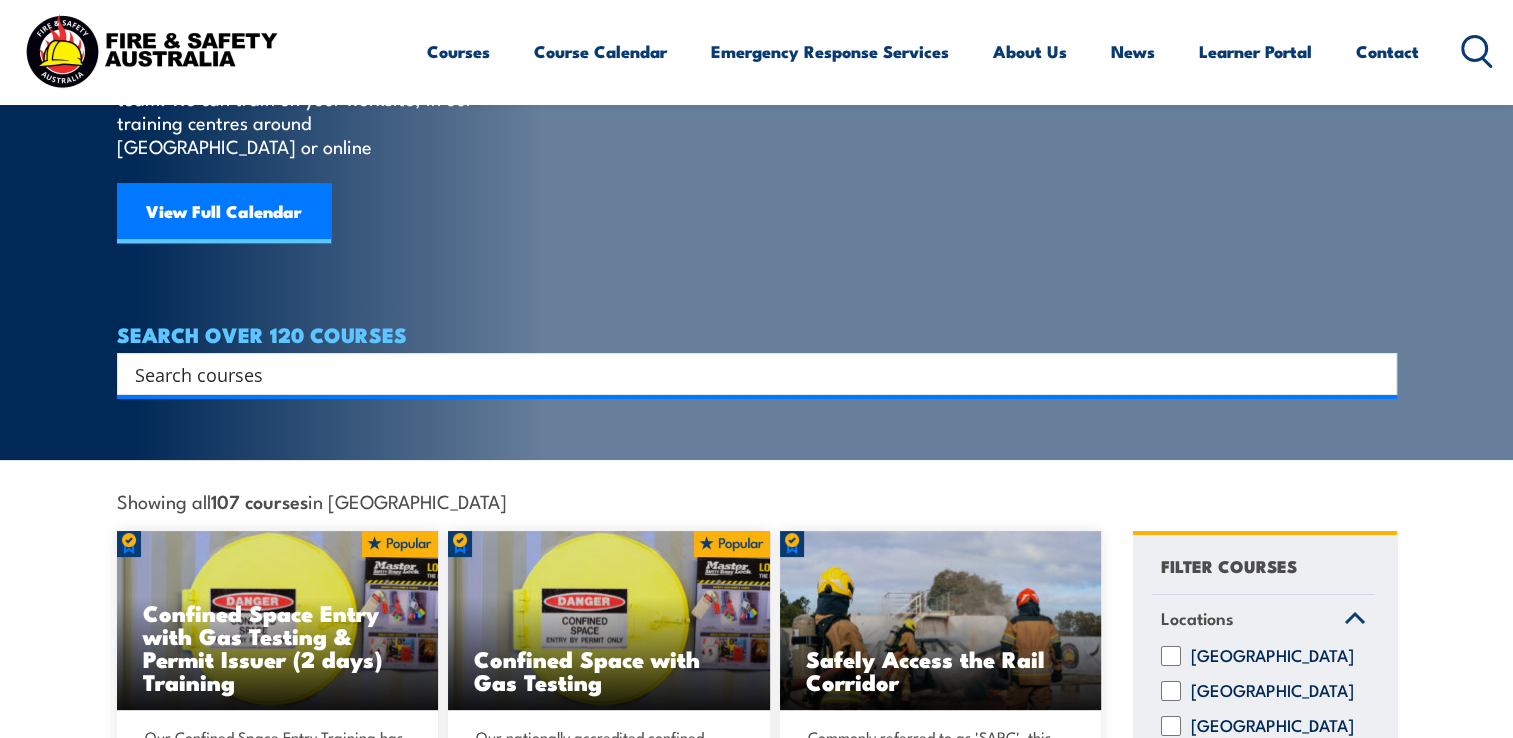 click at bounding box center [744, 374] 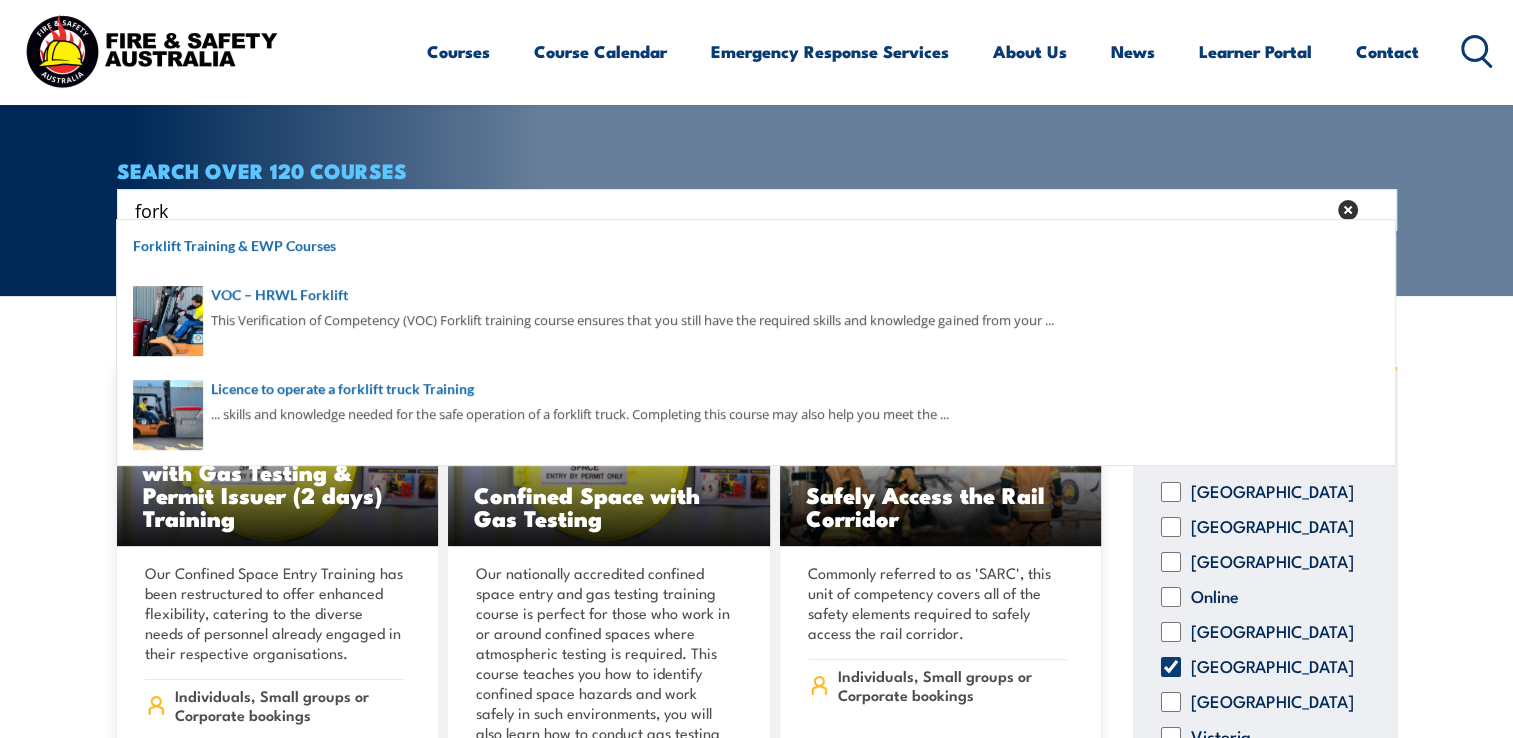scroll, scrollTop: 400, scrollLeft: 0, axis: vertical 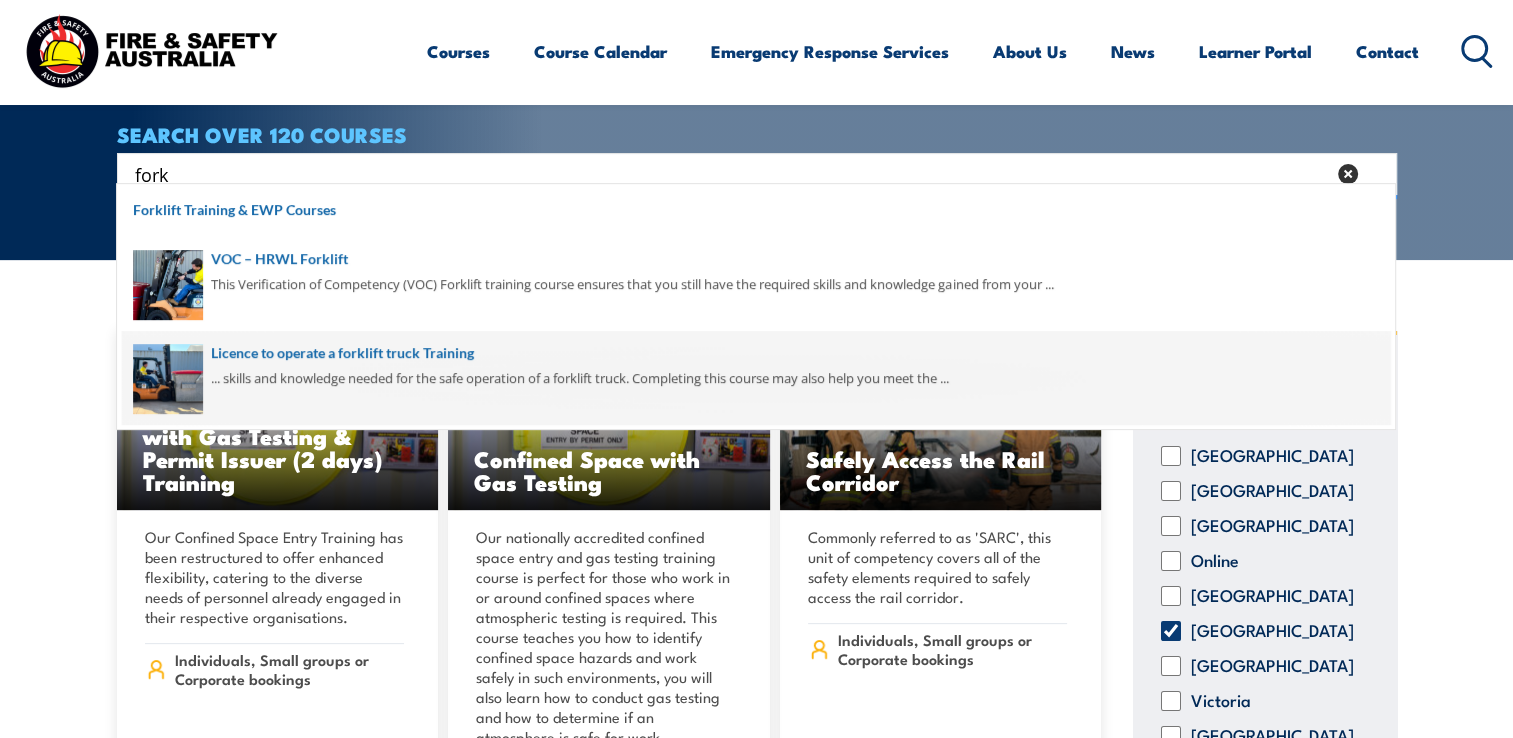 type on "fork" 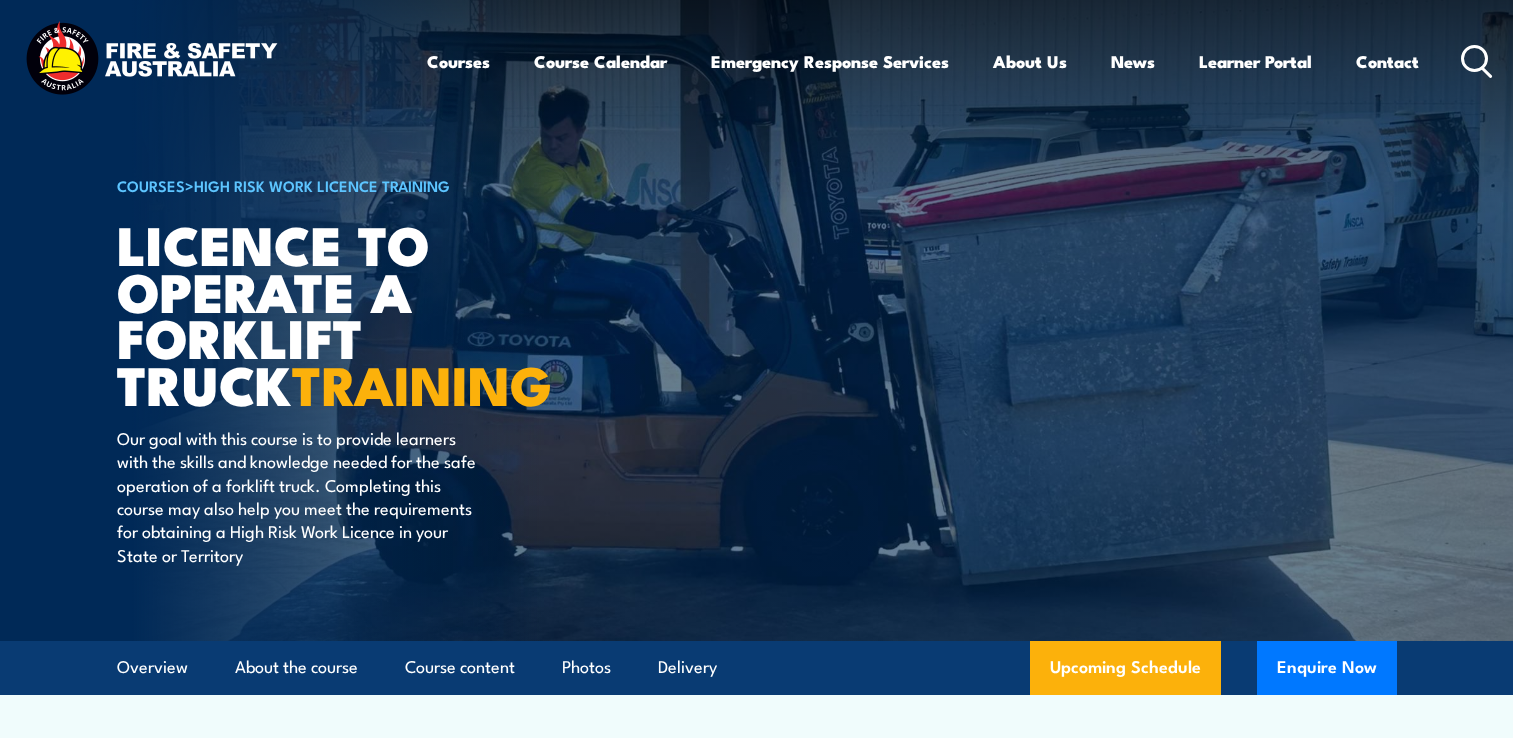 scroll, scrollTop: 0, scrollLeft: 0, axis: both 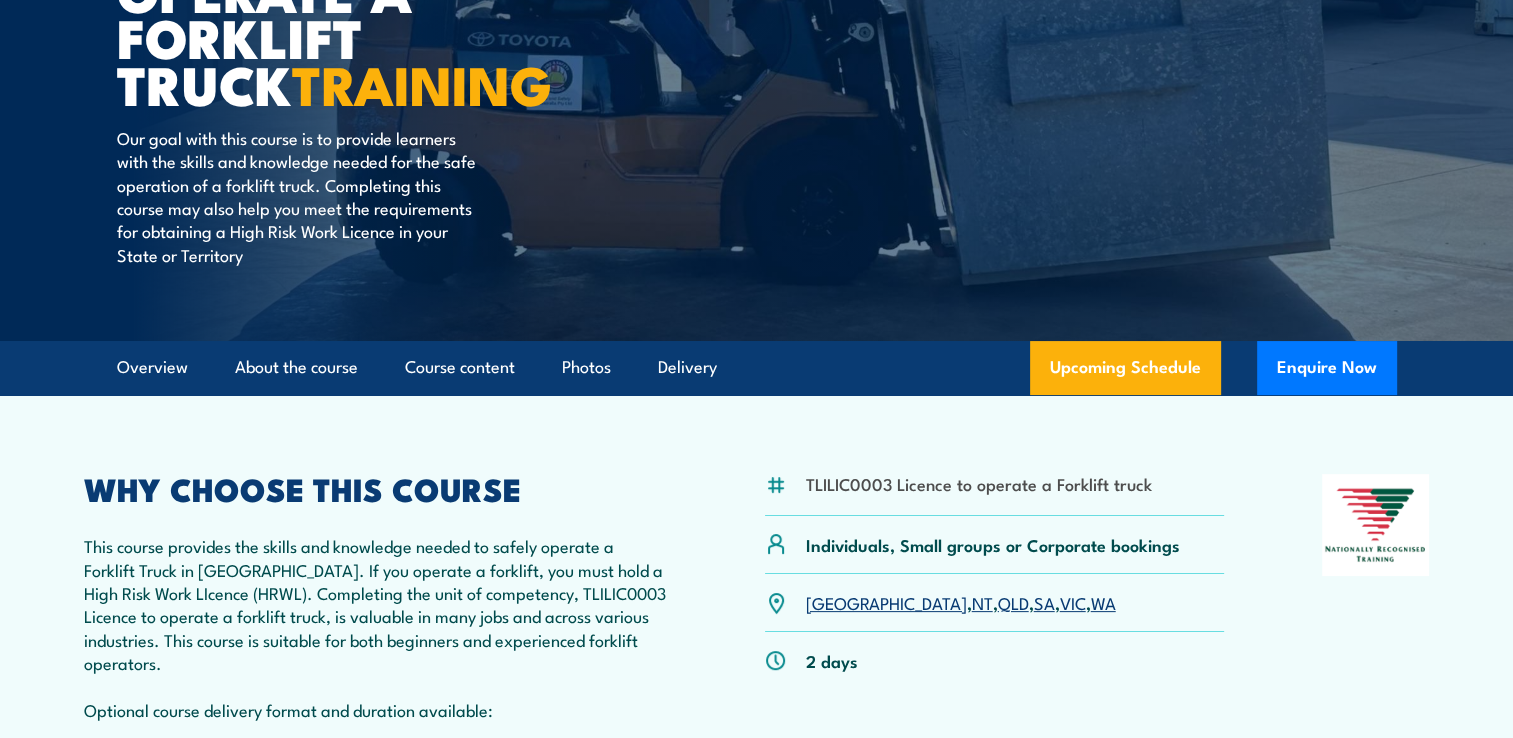 click on "SA" at bounding box center [1044, 602] 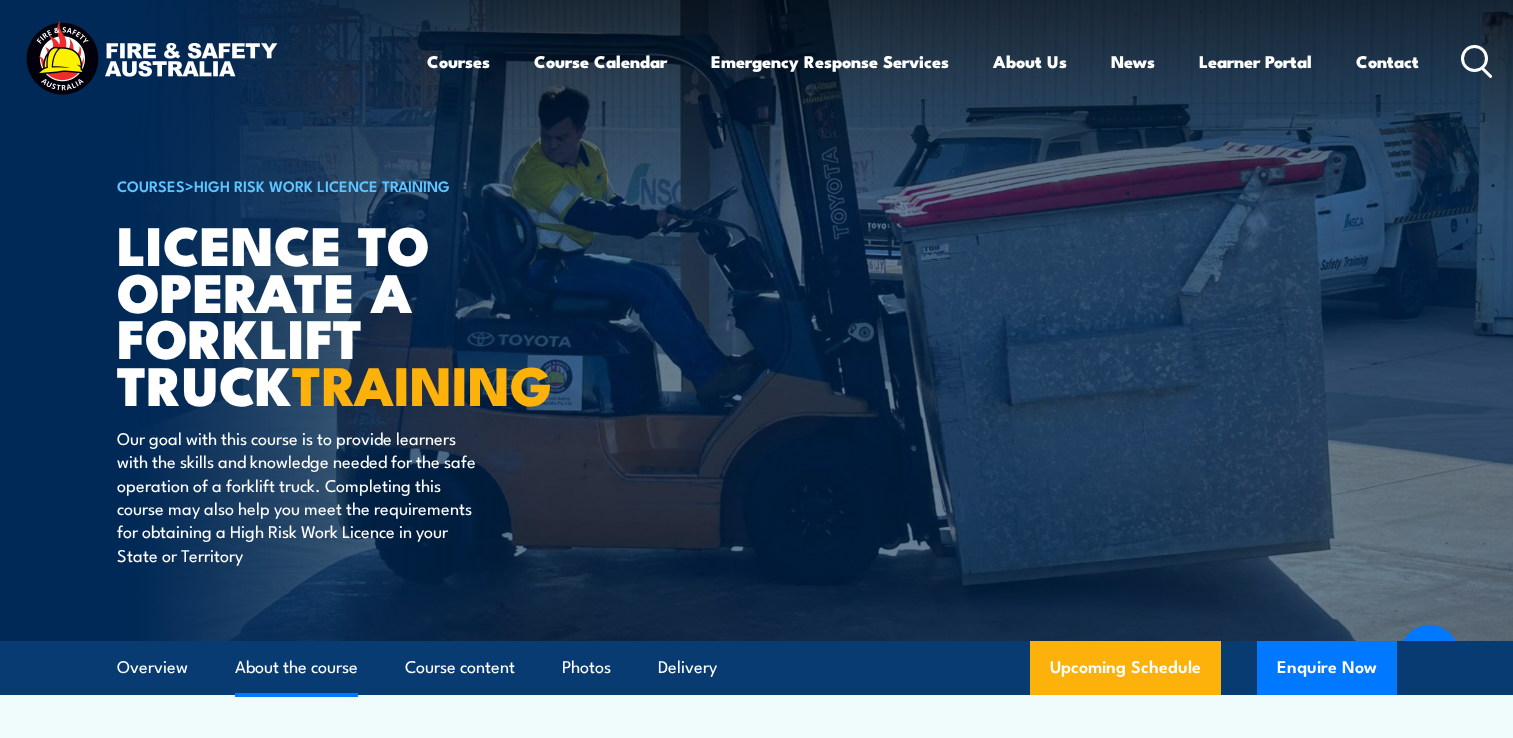 scroll, scrollTop: 2872, scrollLeft: 0, axis: vertical 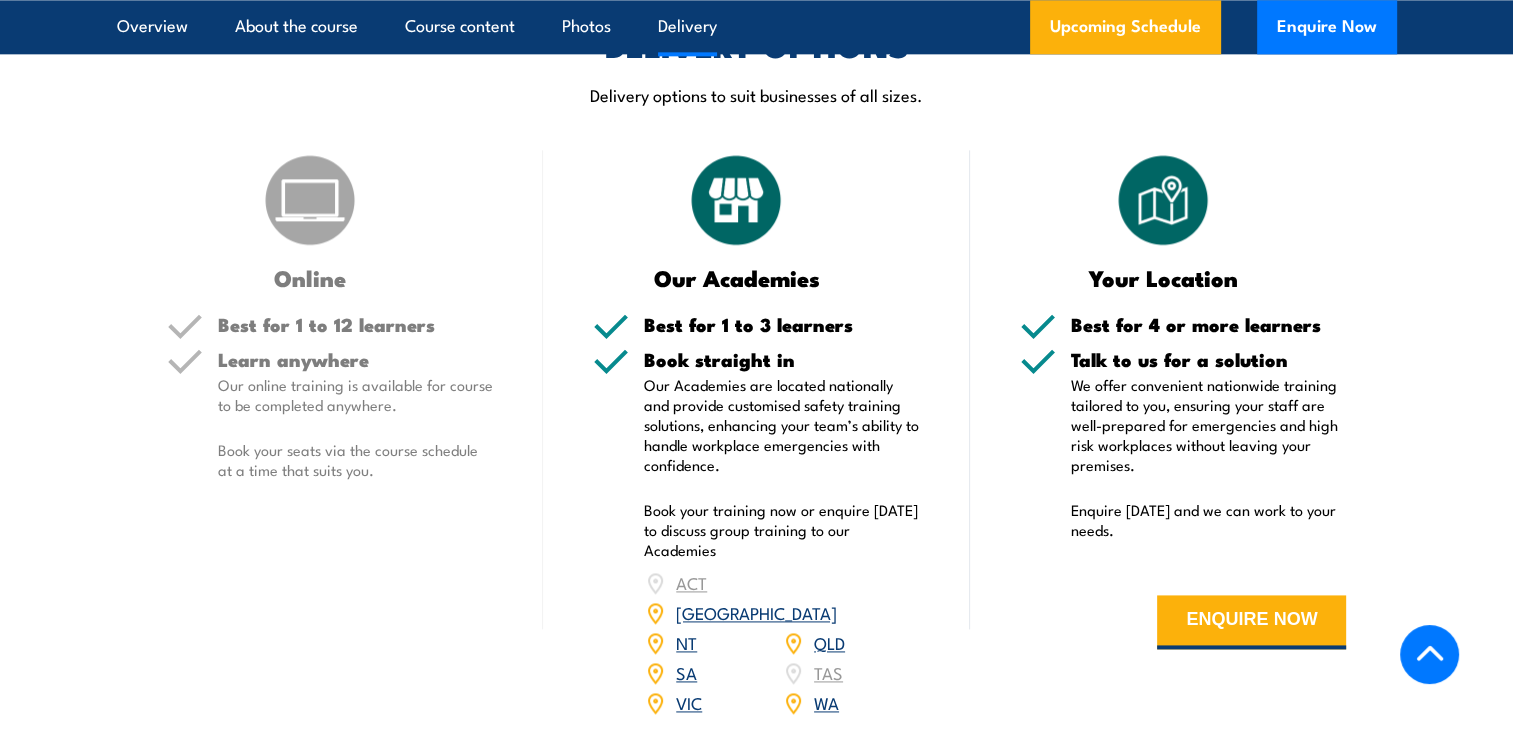 click on "SA" at bounding box center (686, 672) 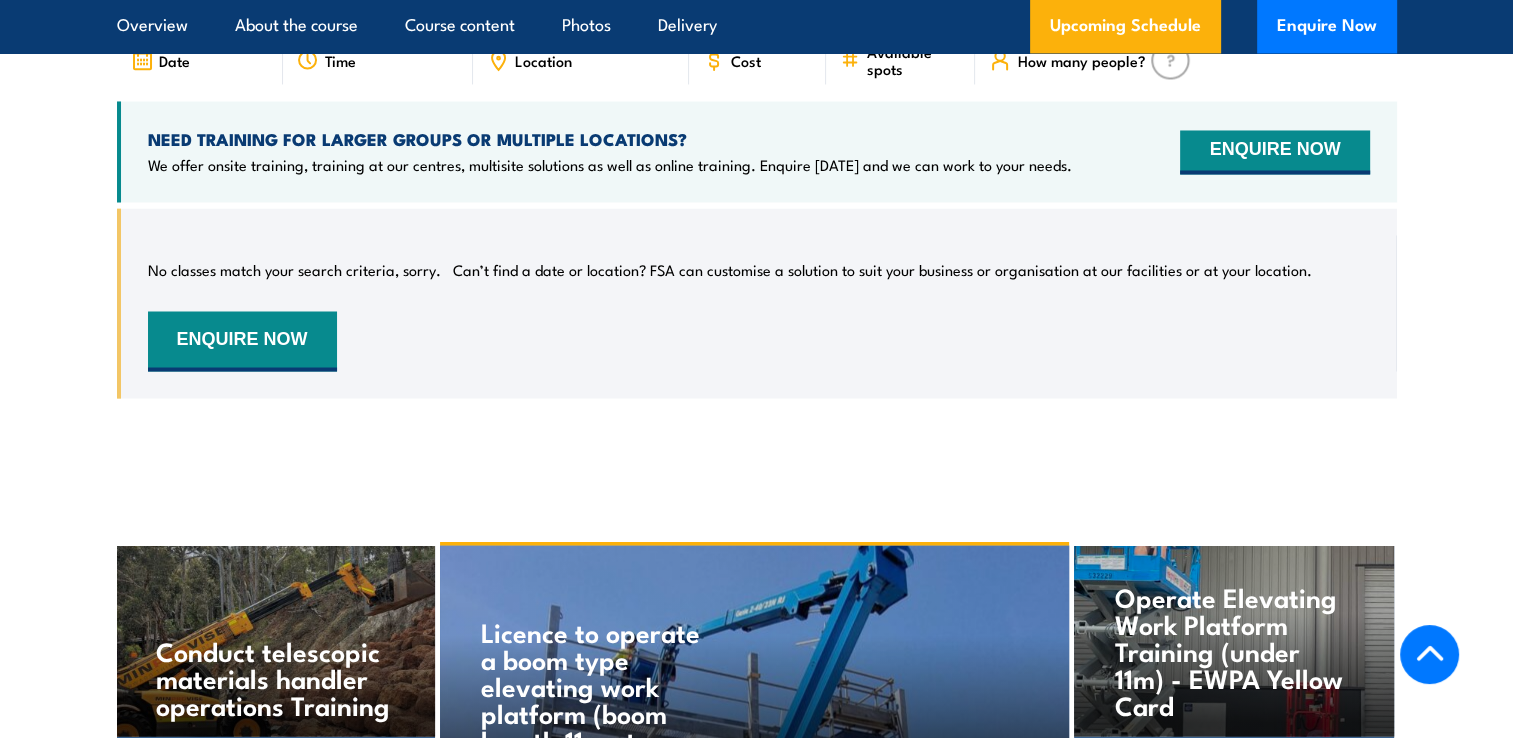 scroll, scrollTop: 3647, scrollLeft: 0, axis: vertical 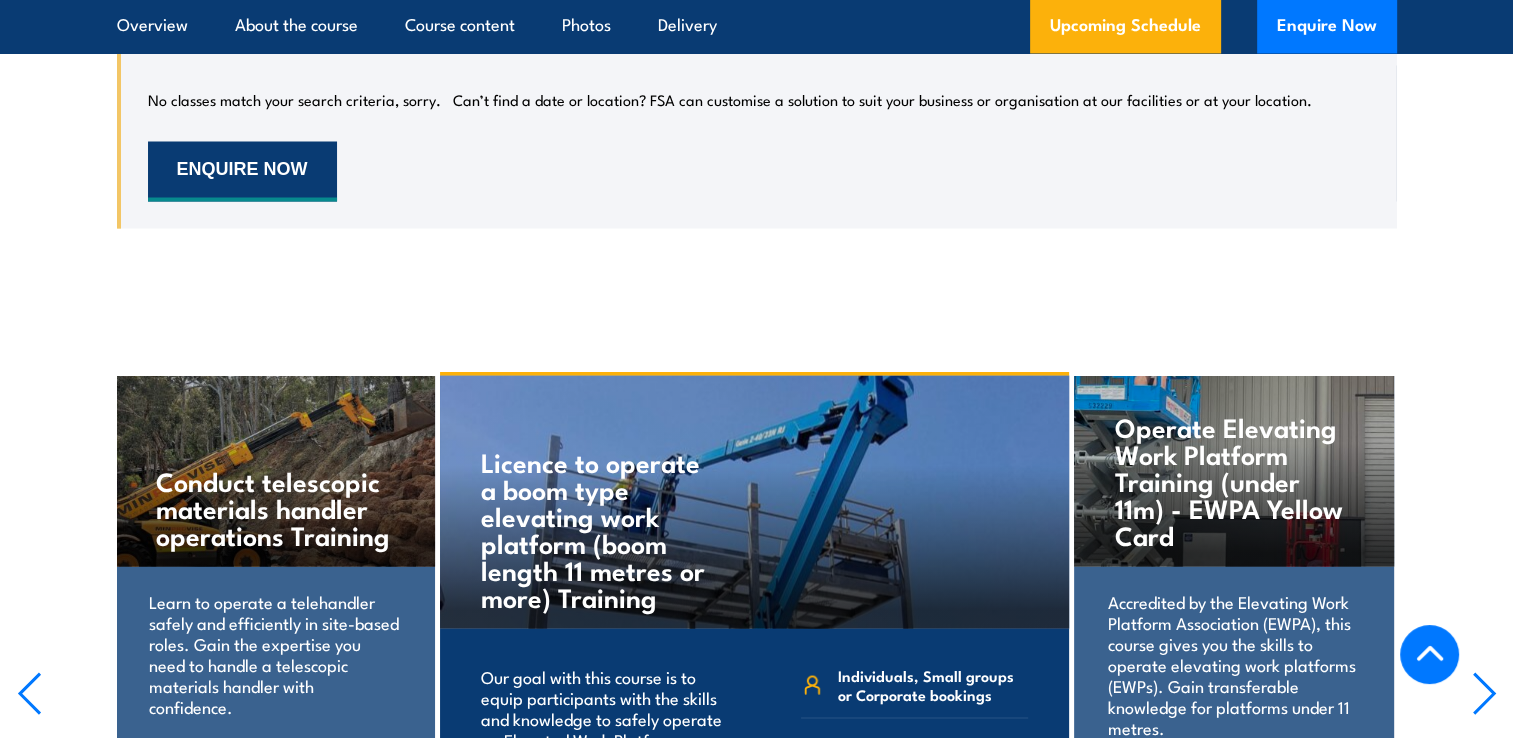click on "ENQUIRE NOW" at bounding box center (242, 171) 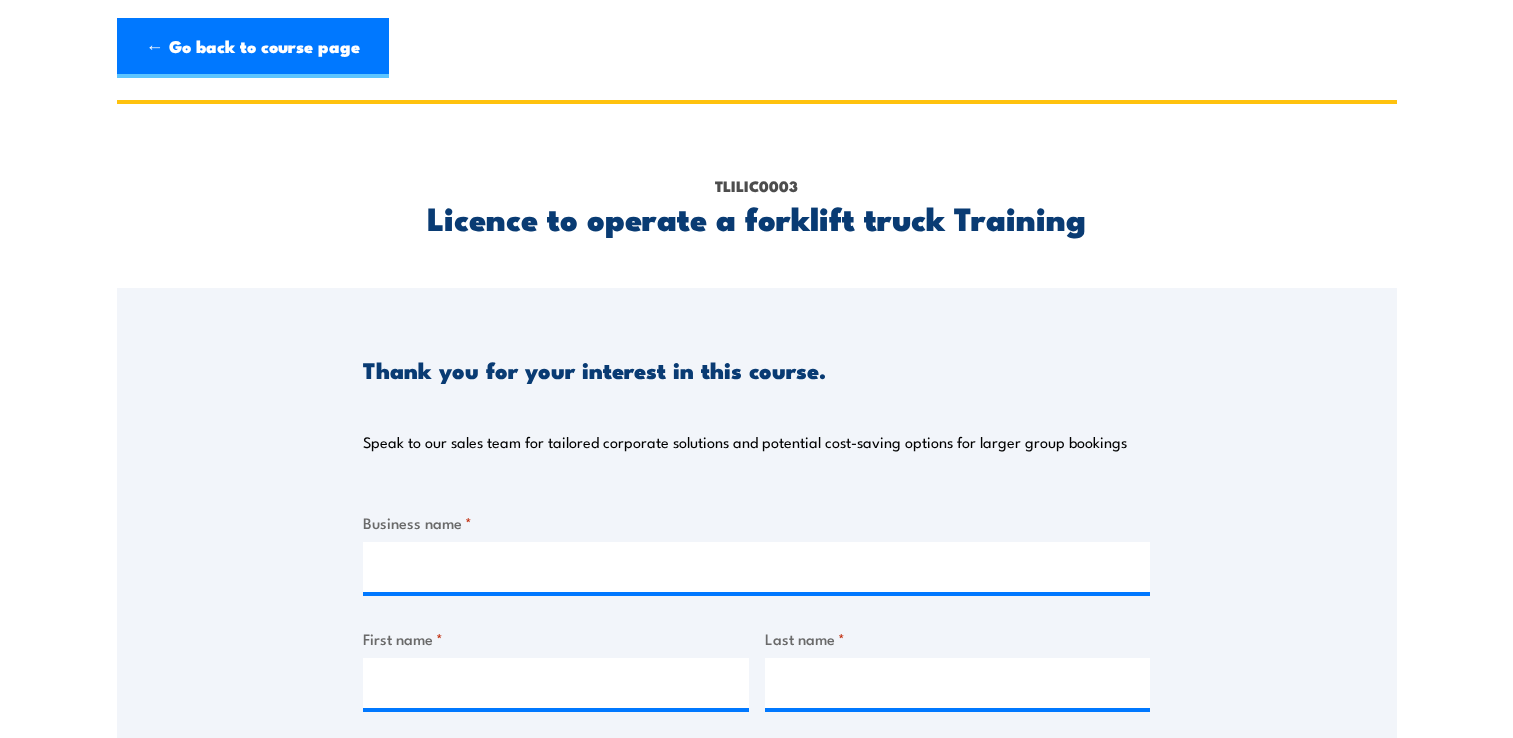scroll, scrollTop: 0, scrollLeft: 0, axis: both 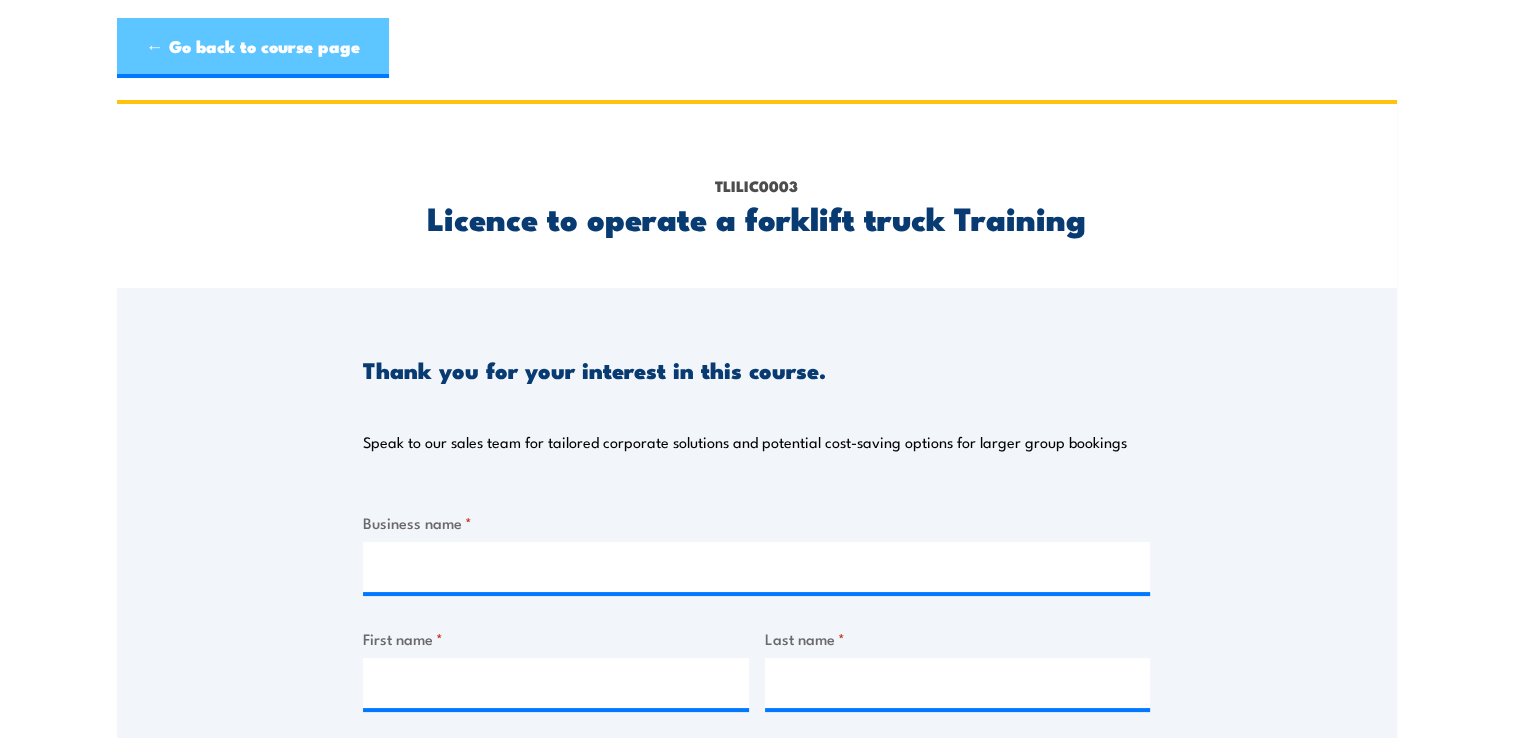 click on "← Go back to course page" at bounding box center [253, 48] 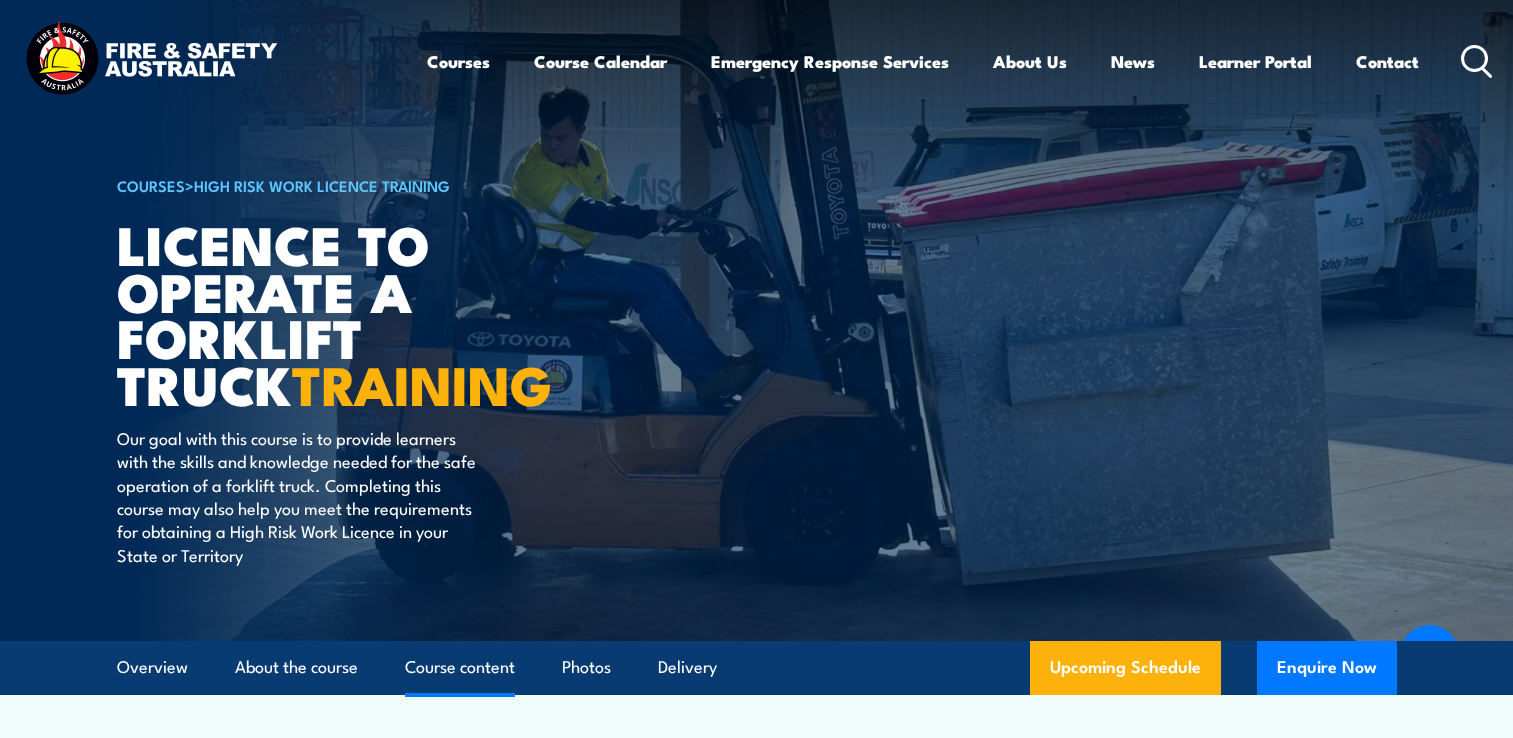 scroll, scrollTop: 2954, scrollLeft: 0, axis: vertical 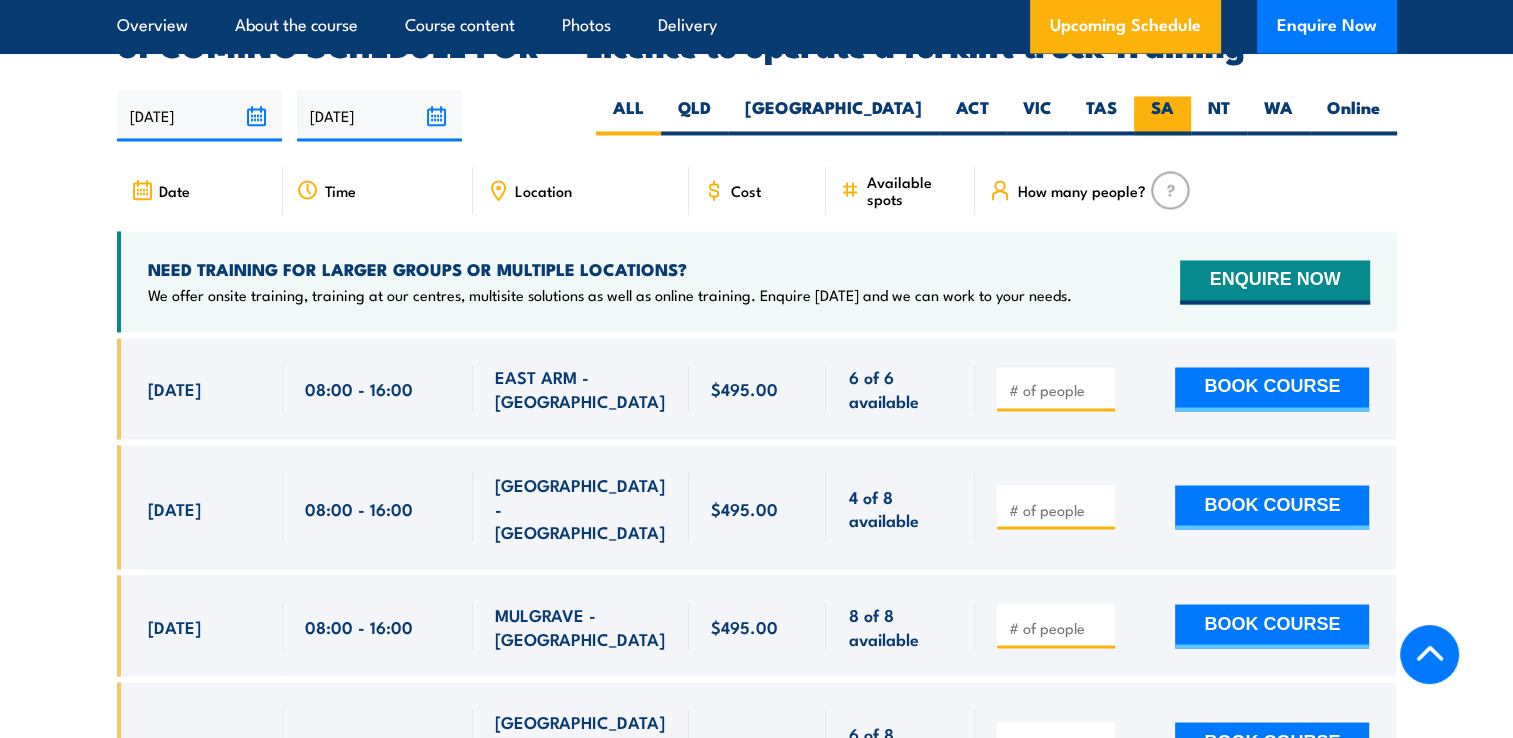 click on "SA" at bounding box center (1162, 115) 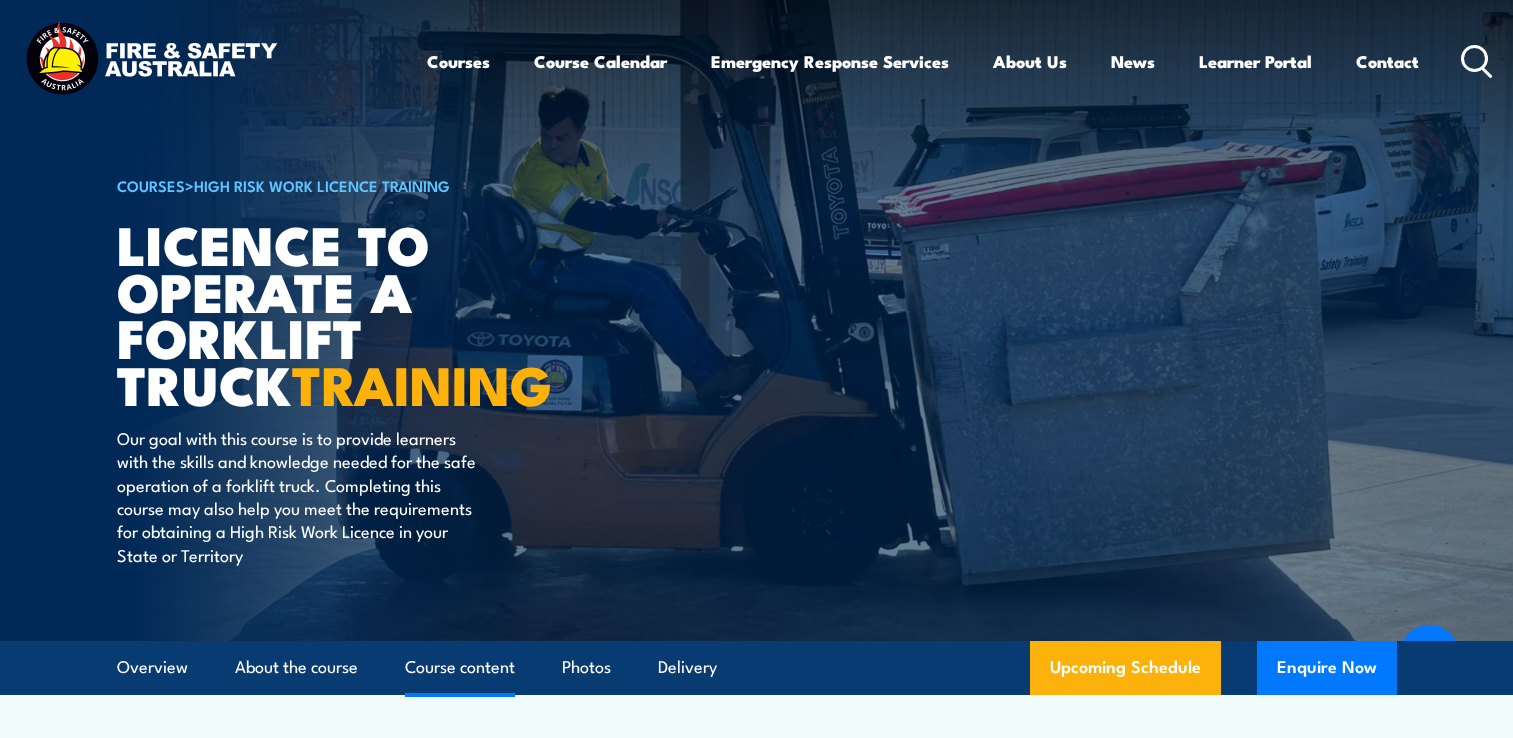 scroll, scrollTop: 2779, scrollLeft: 0, axis: vertical 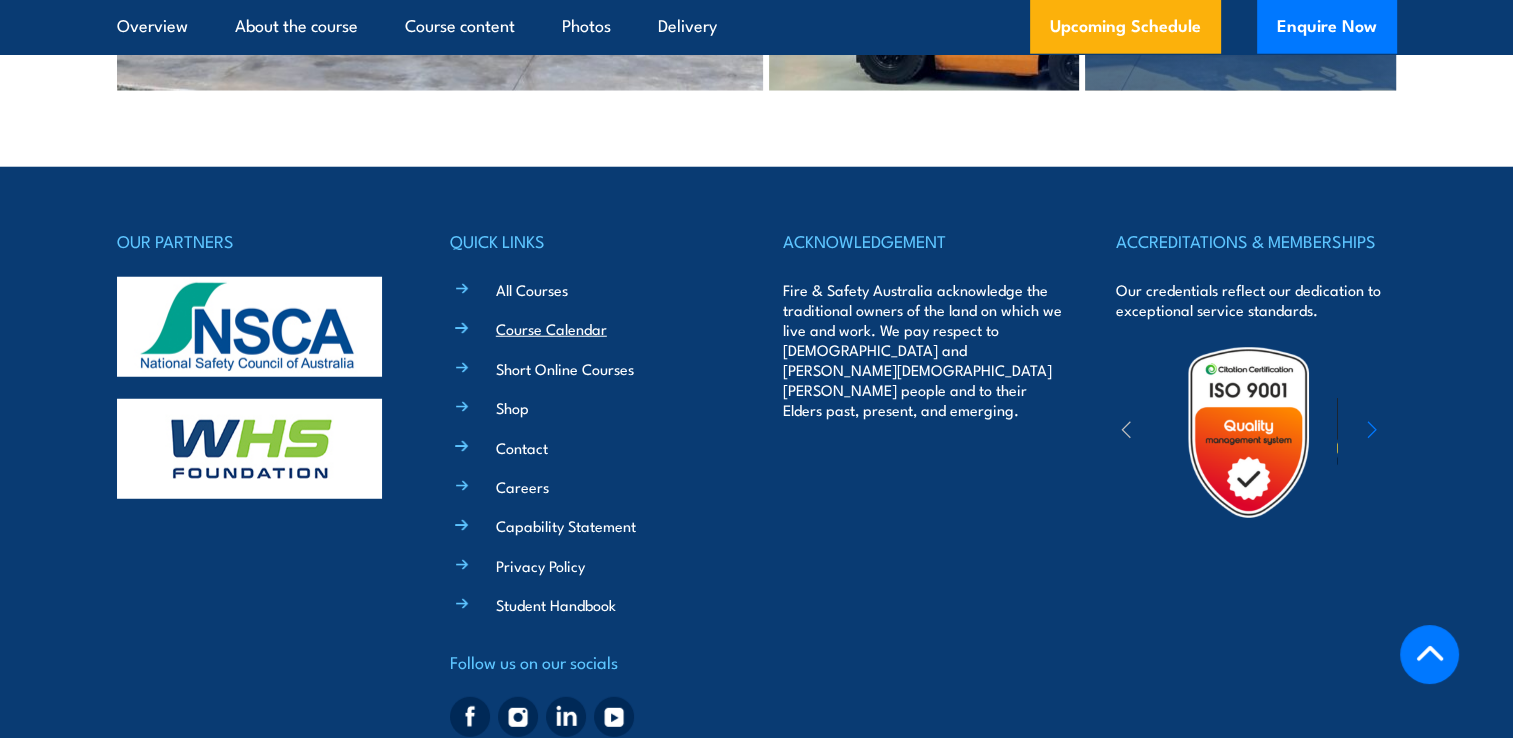click on "Course Calendar" at bounding box center (551, 328) 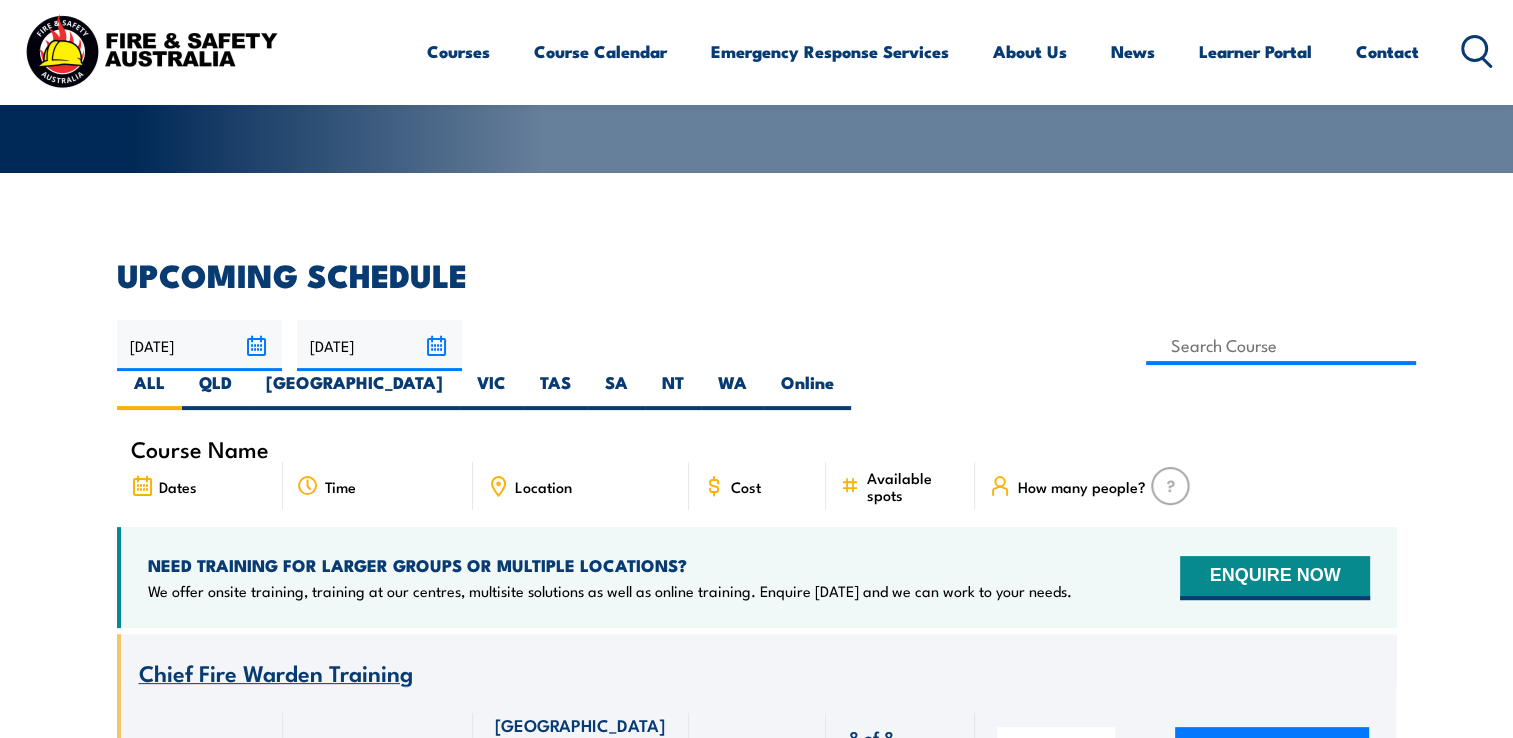 scroll, scrollTop: 400, scrollLeft: 0, axis: vertical 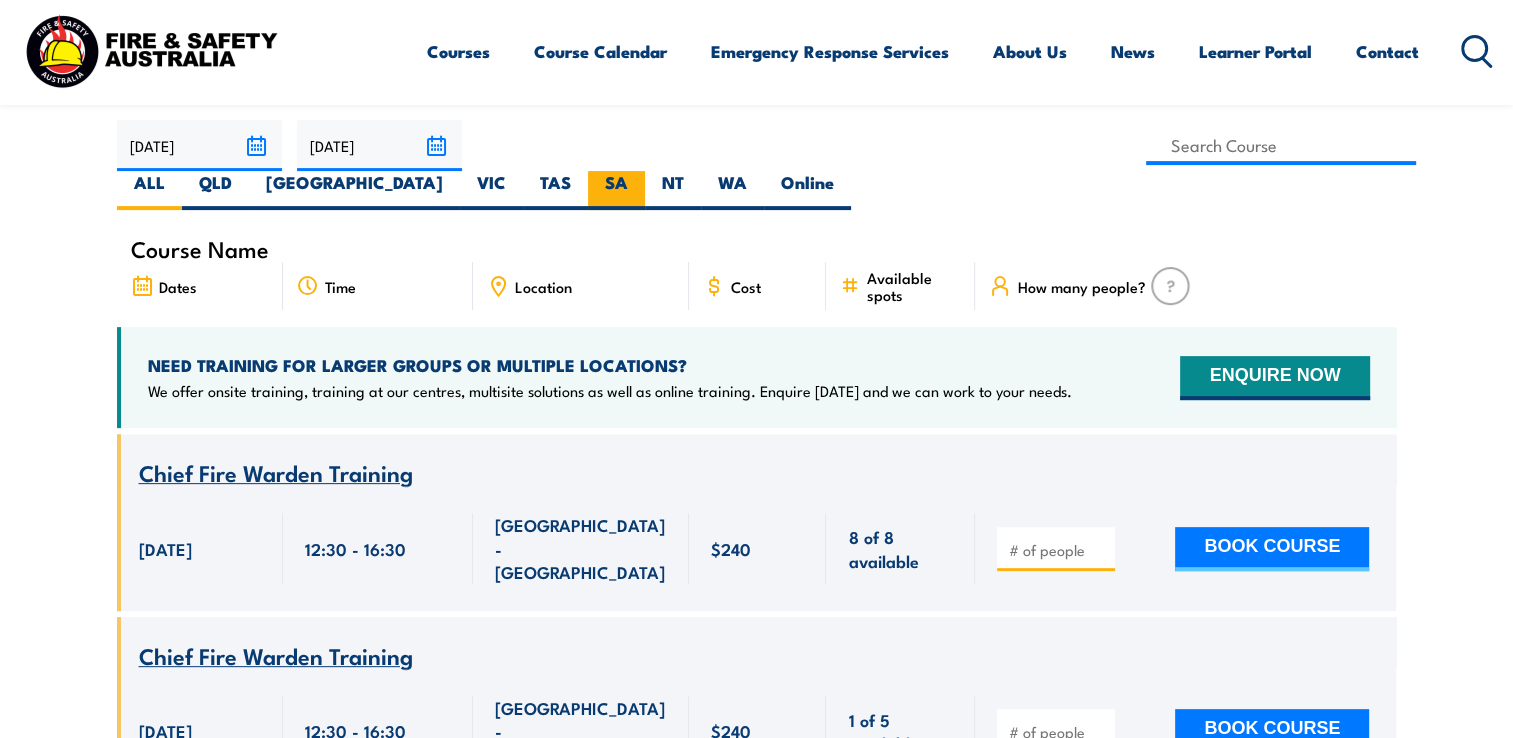 click on "SA" at bounding box center [616, 190] 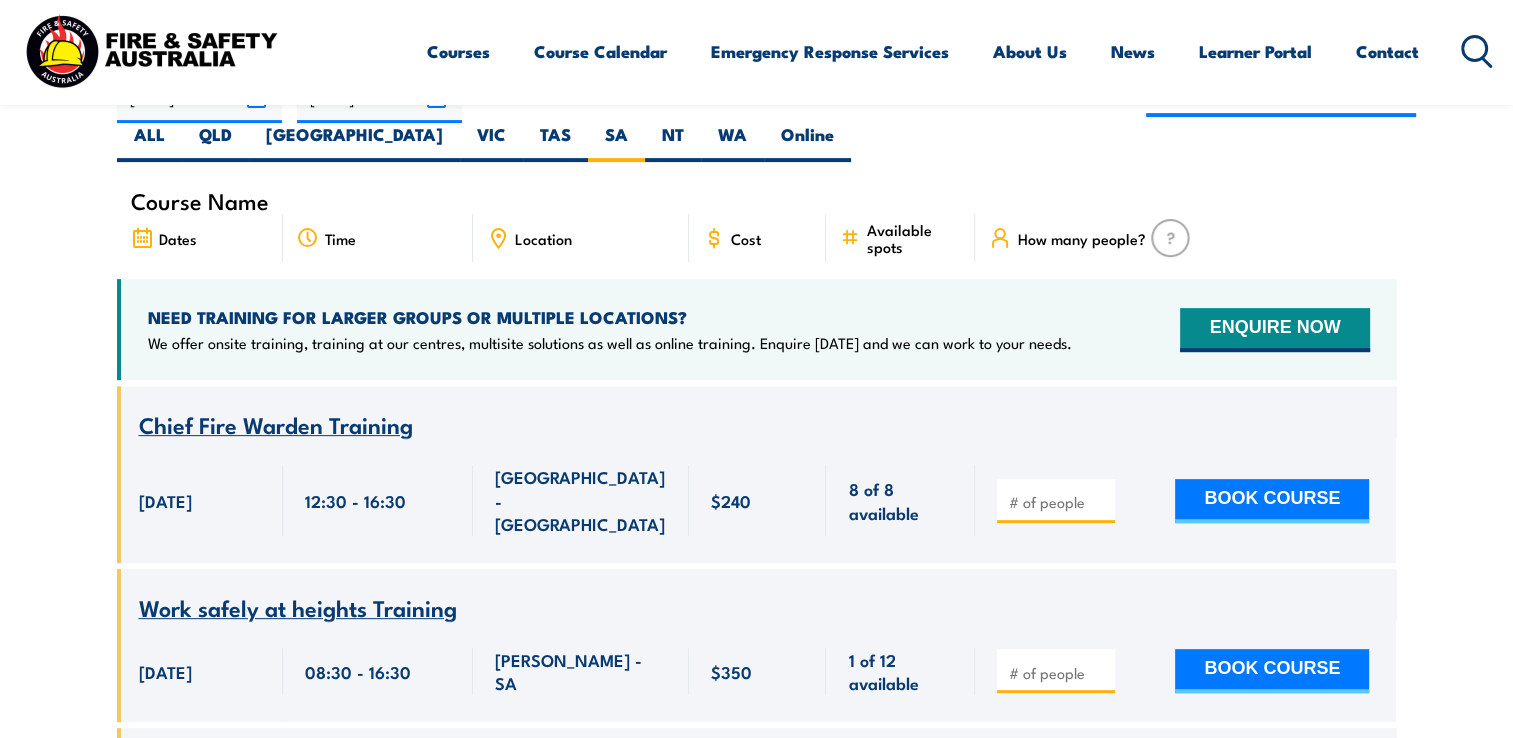 scroll, scrollTop: 0, scrollLeft: 0, axis: both 